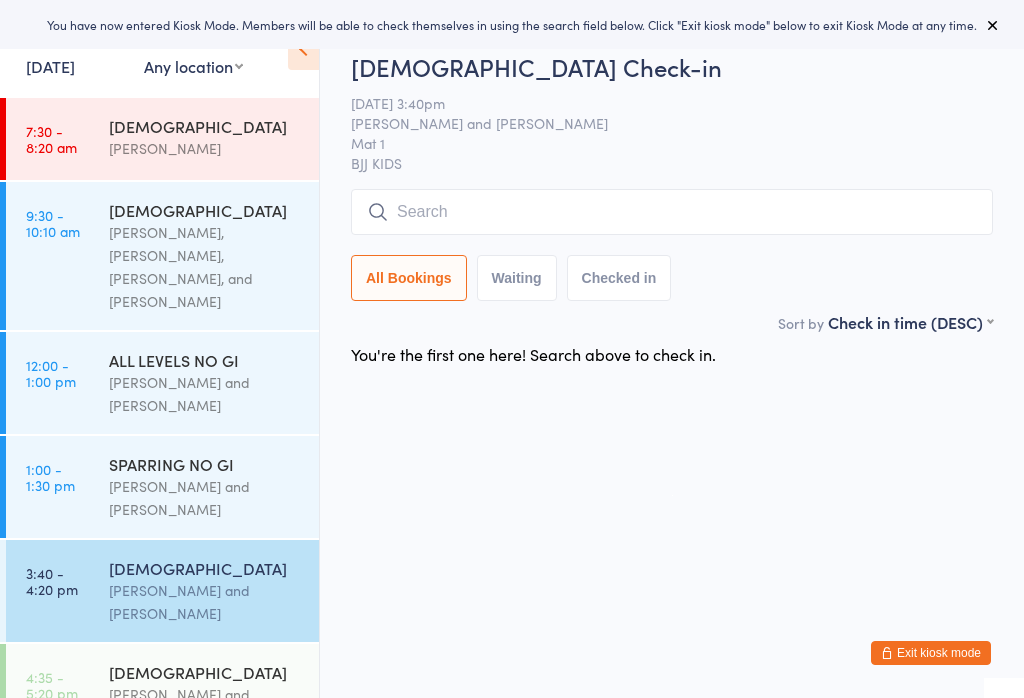 scroll, scrollTop: 0, scrollLeft: 0, axis: both 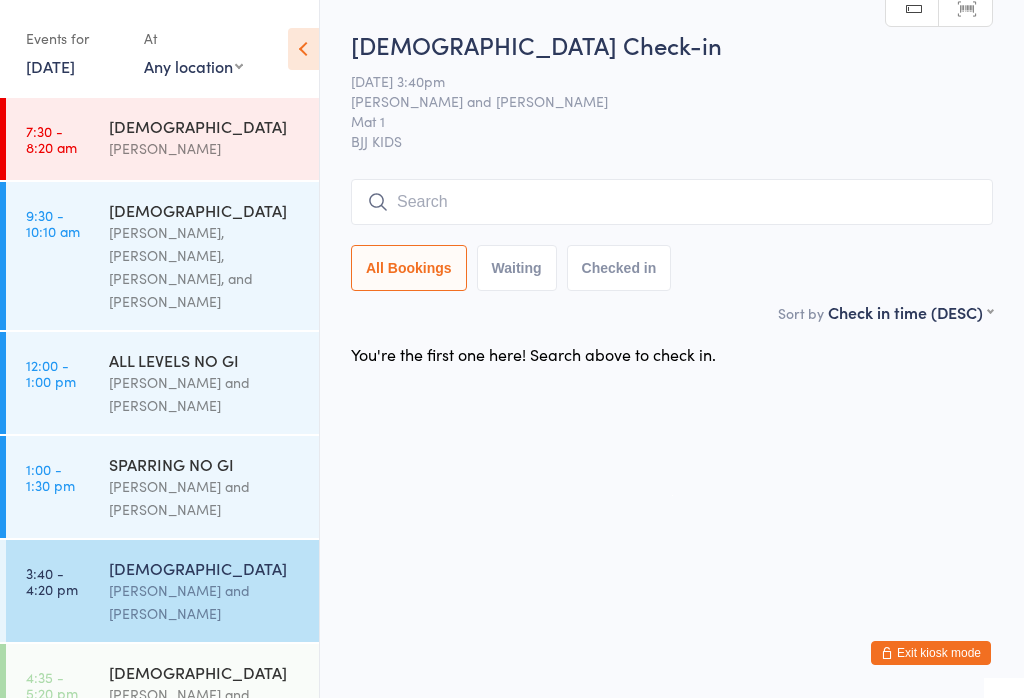 click at bounding box center [672, 202] 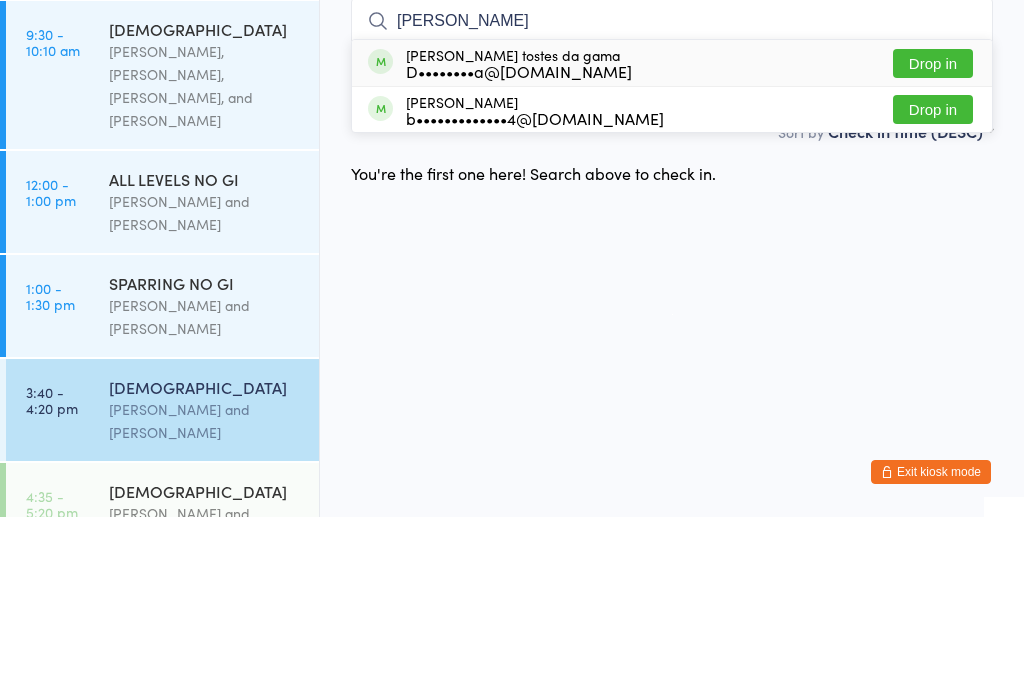 type on "[PERSON_NAME]" 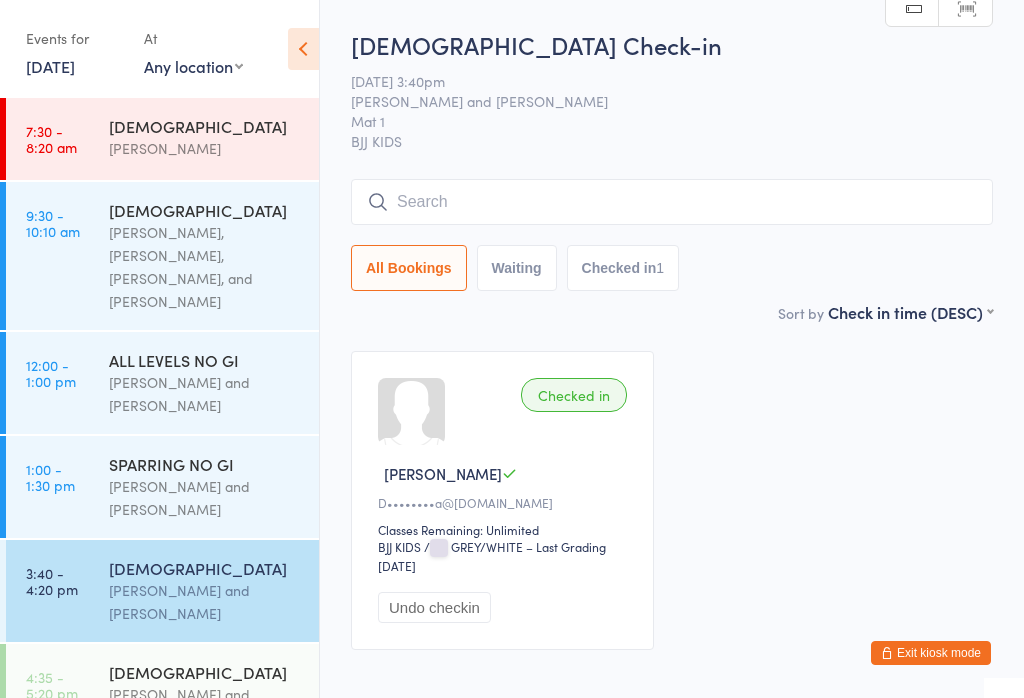 click at bounding box center (672, 202) 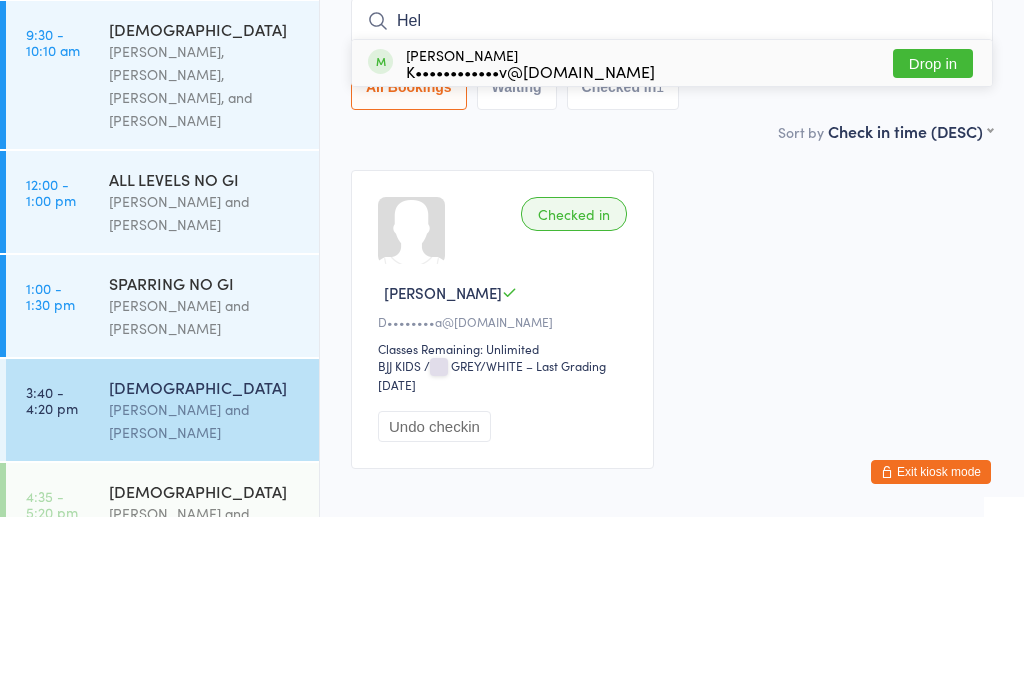 type on "Hel" 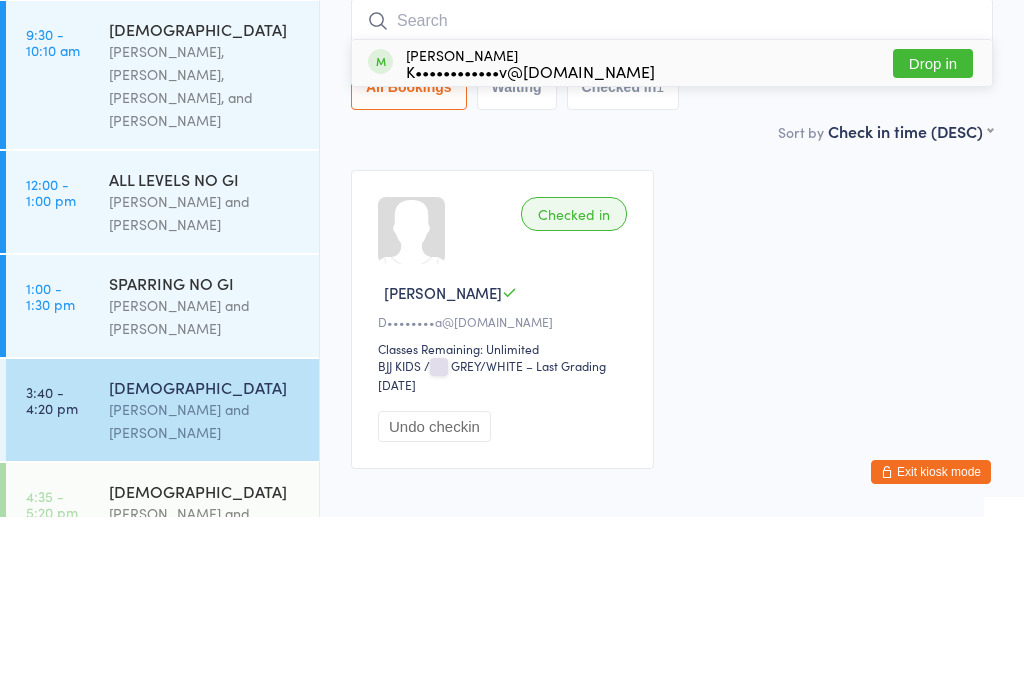 scroll, scrollTop: 117, scrollLeft: 0, axis: vertical 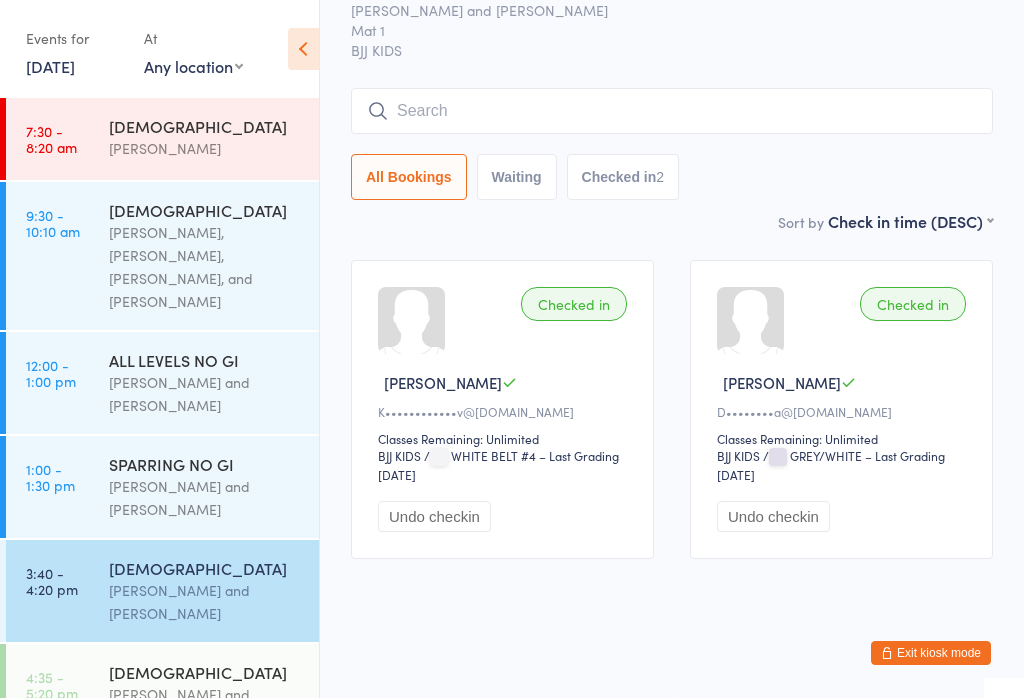 click on "[DEMOGRAPHIC_DATA]" at bounding box center [205, 672] 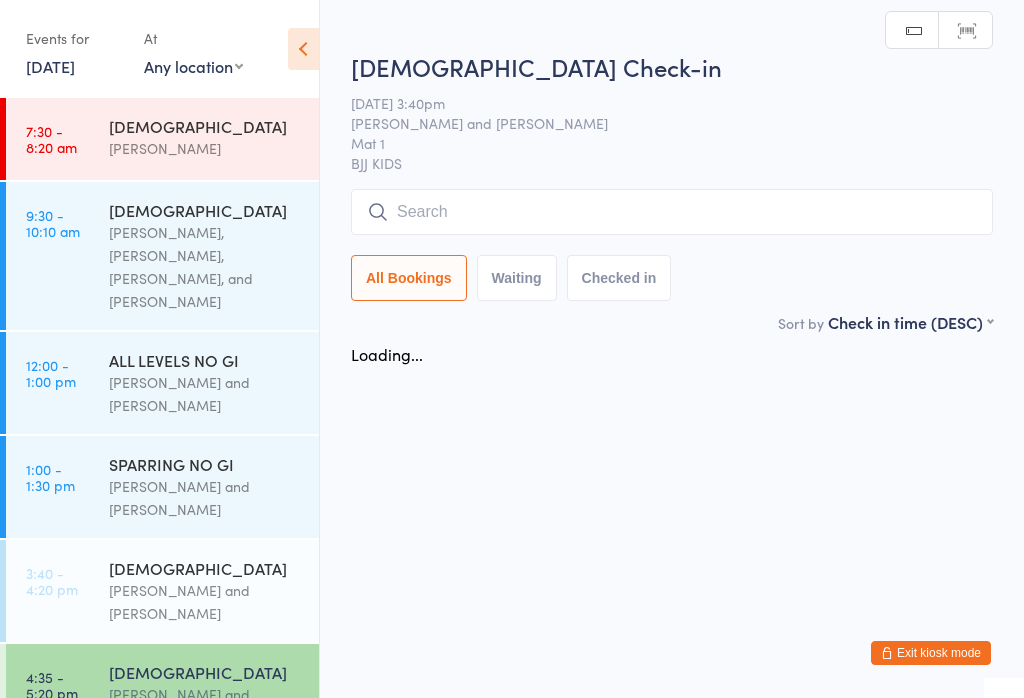 scroll, scrollTop: 0, scrollLeft: 0, axis: both 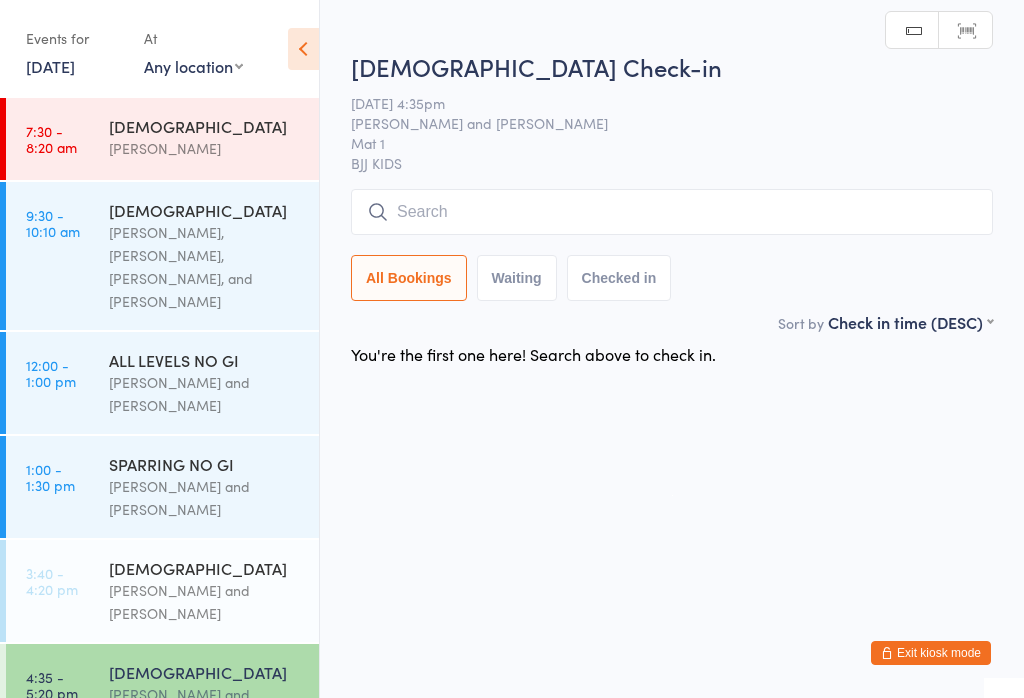 click at bounding box center [672, 212] 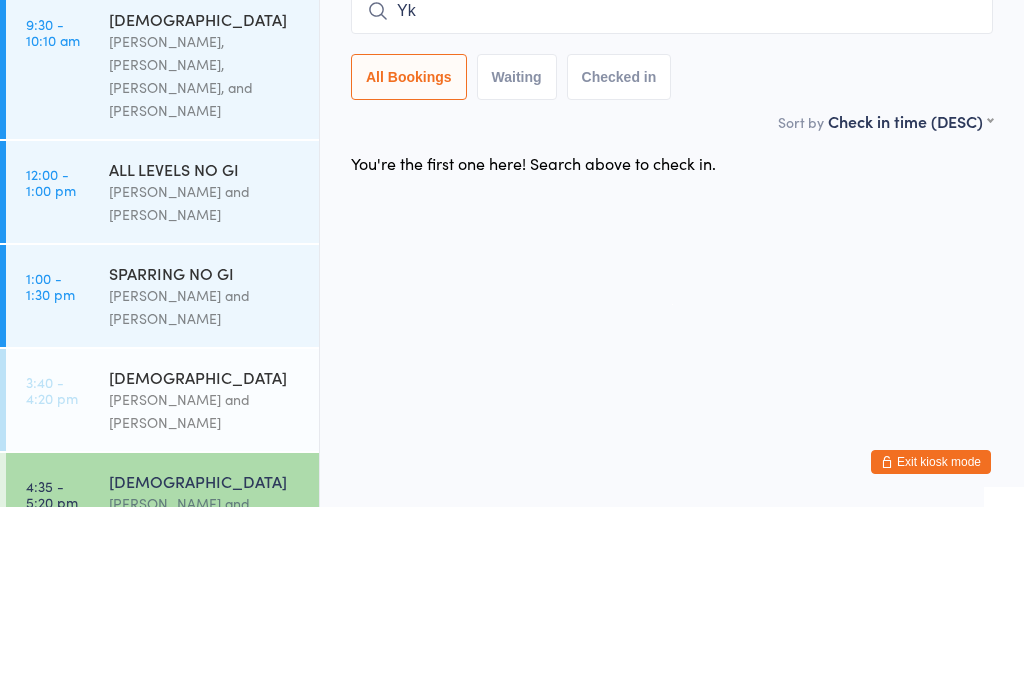 type on "Y" 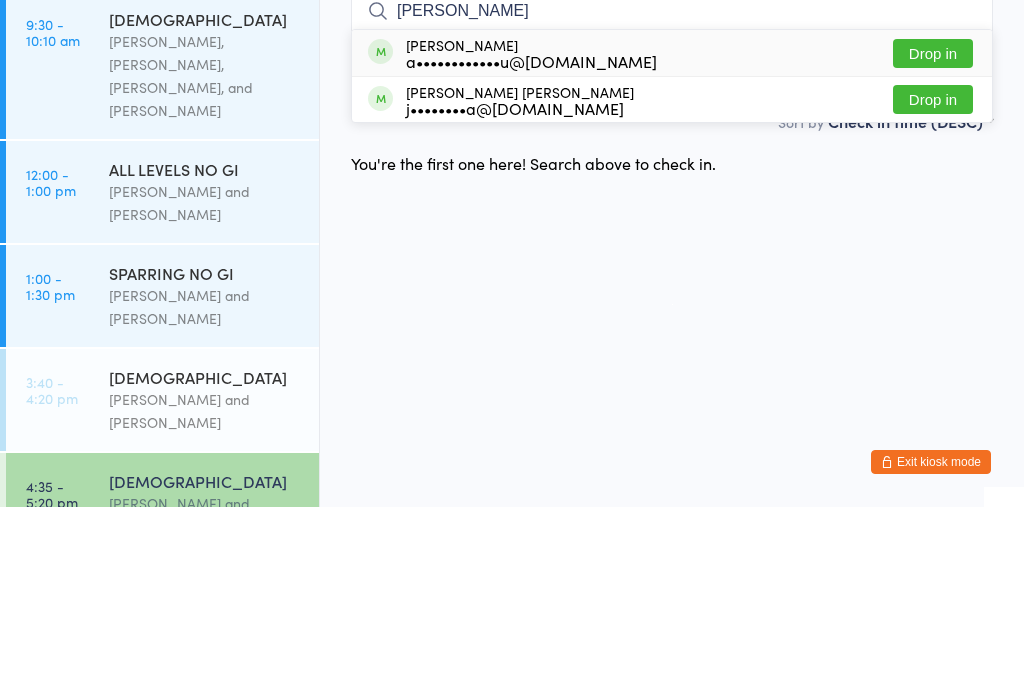 type on "[PERSON_NAME]" 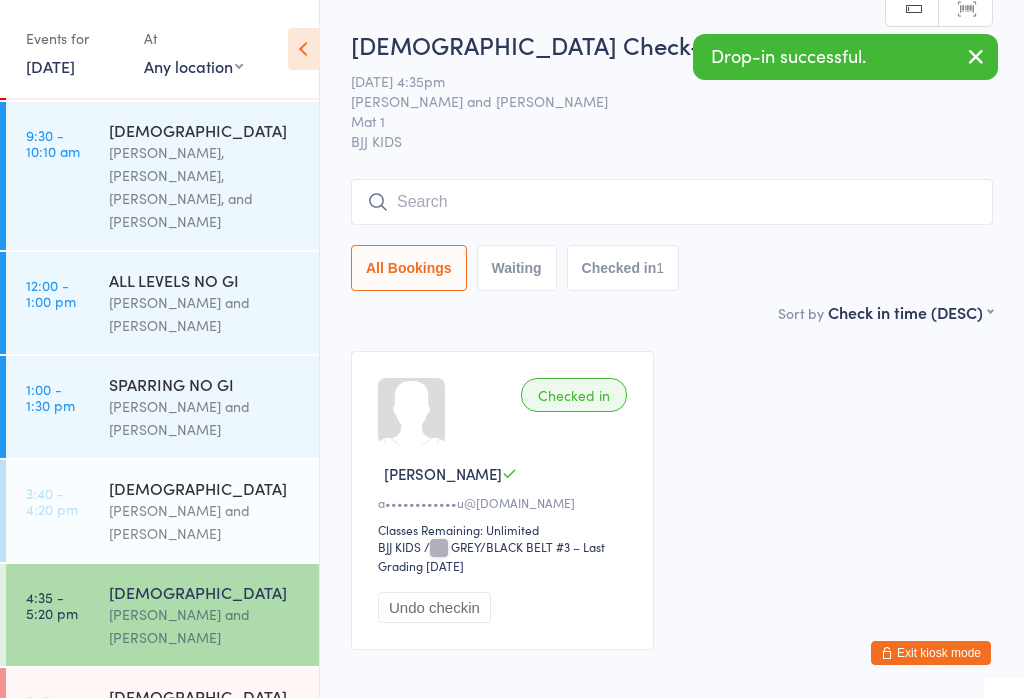 scroll, scrollTop: 82, scrollLeft: 0, axis: vertical 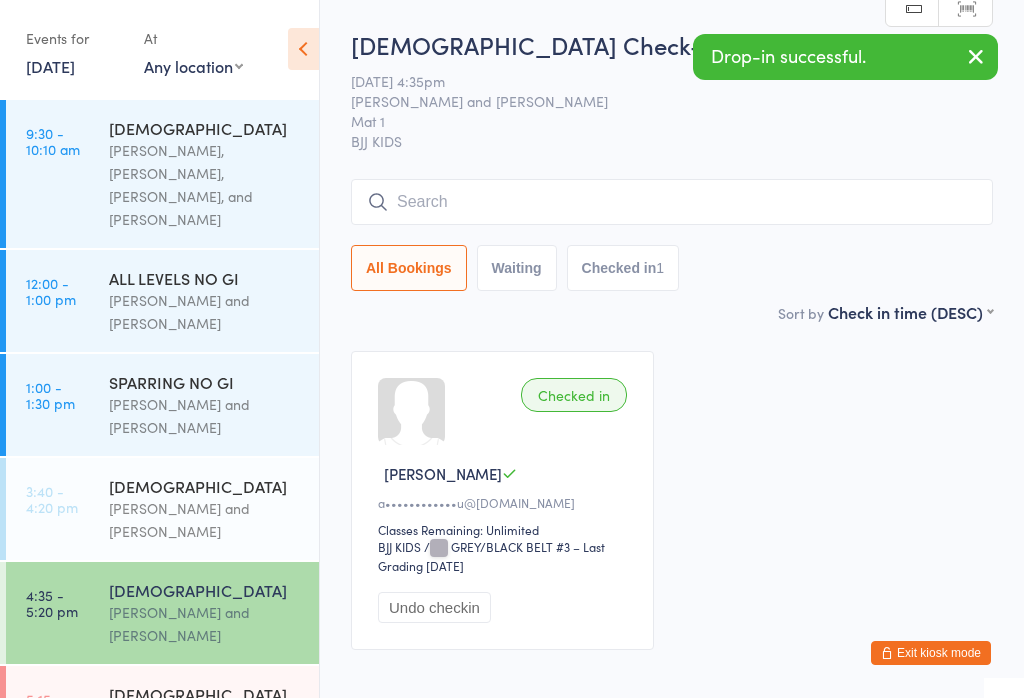 click on "[DEMOGRAPHIC_DATA] [PERSON_NAME] and [PERSON_NAME]" at bounding box center (214, 717) 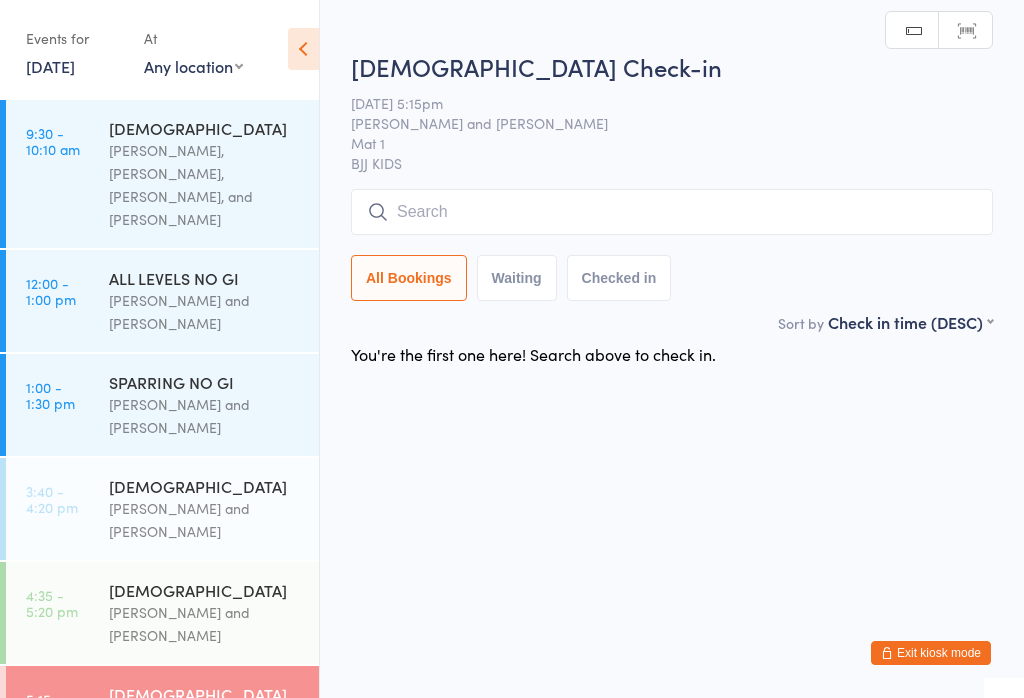 click at bounding box center (672, 212) 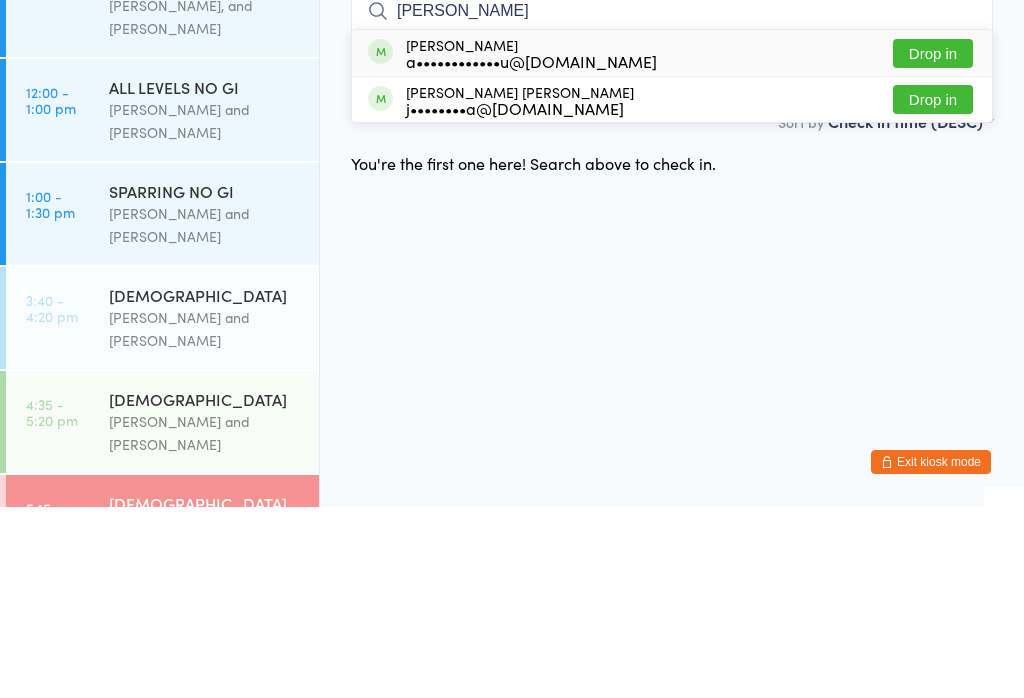 type on "[PERSON_NAME]" 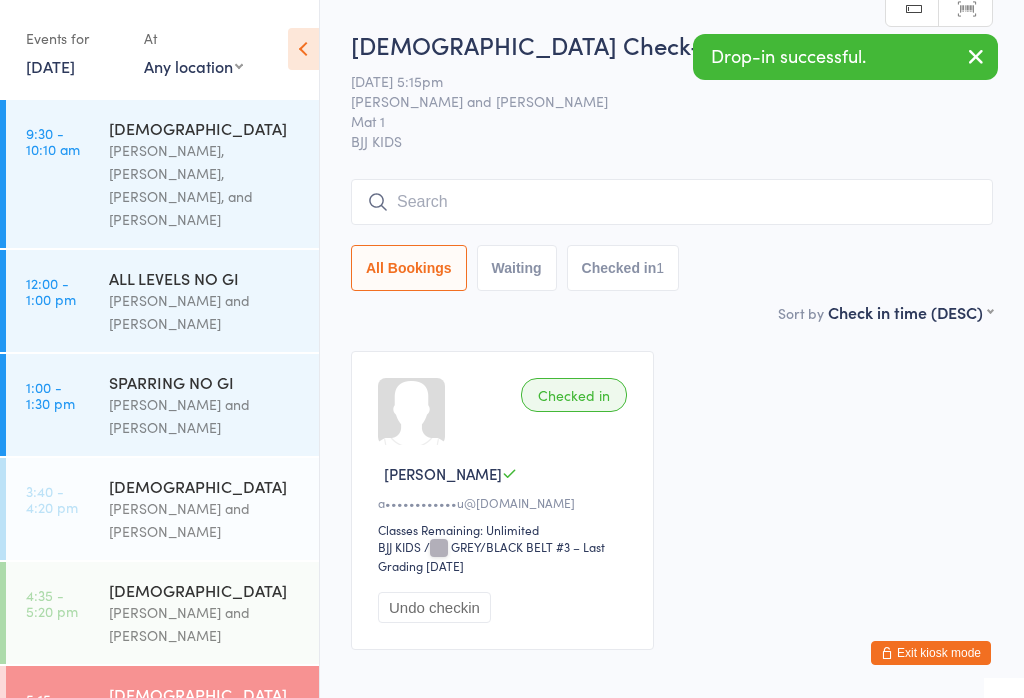 click at bounding box center [672, 202] 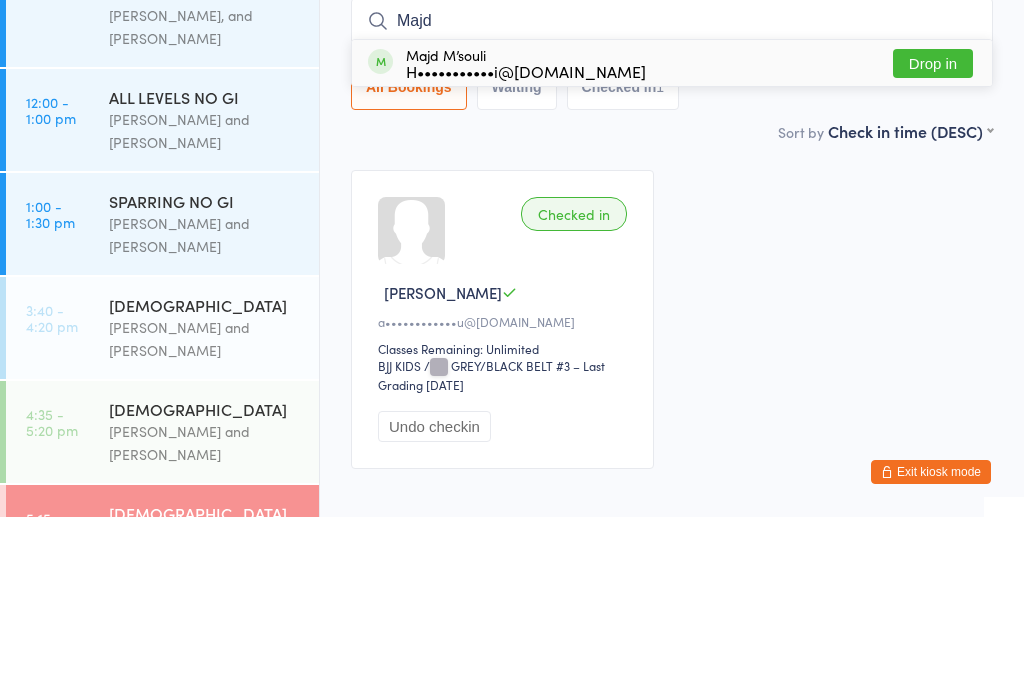 type on "Majd" 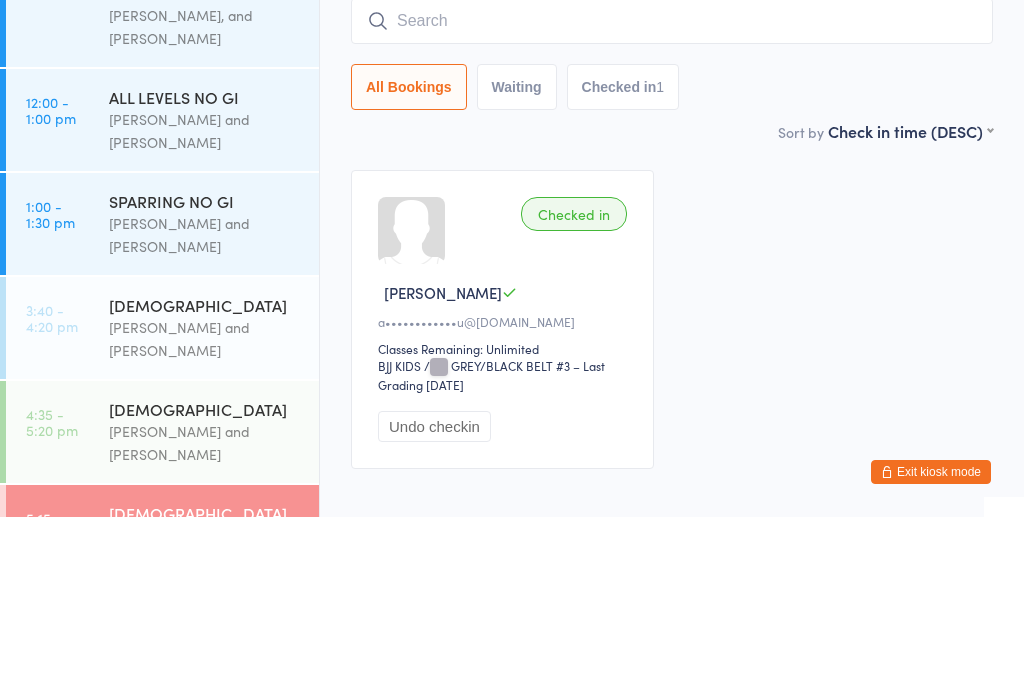 scroll, scrollTop: 117, scrollLeft: 0, axis: vertical 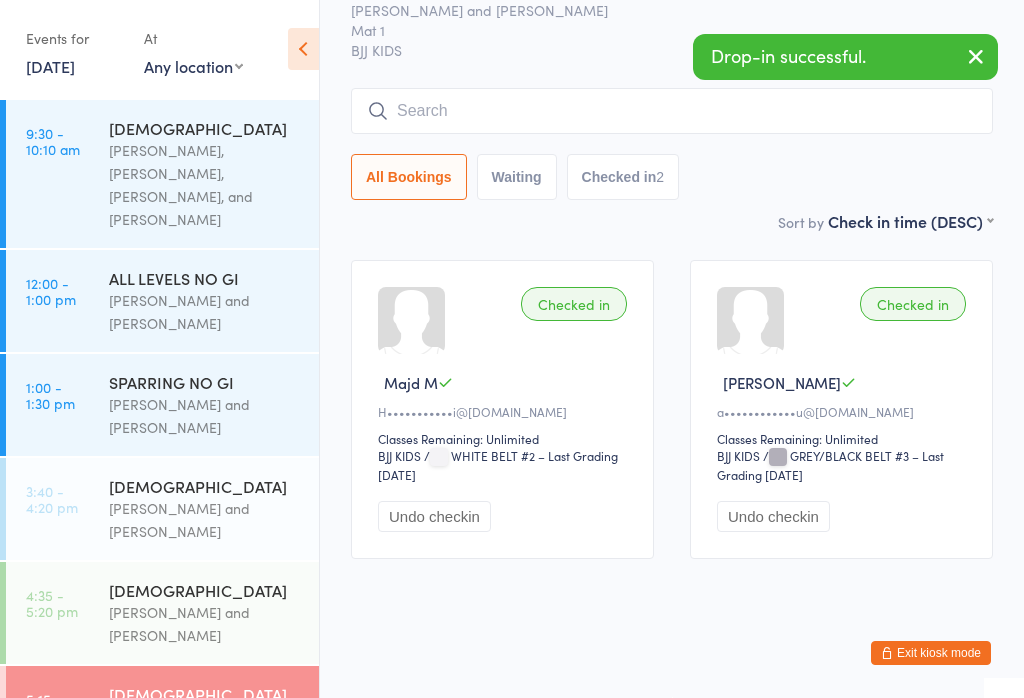 click on "Checked in" at bounding box center [574, 304] 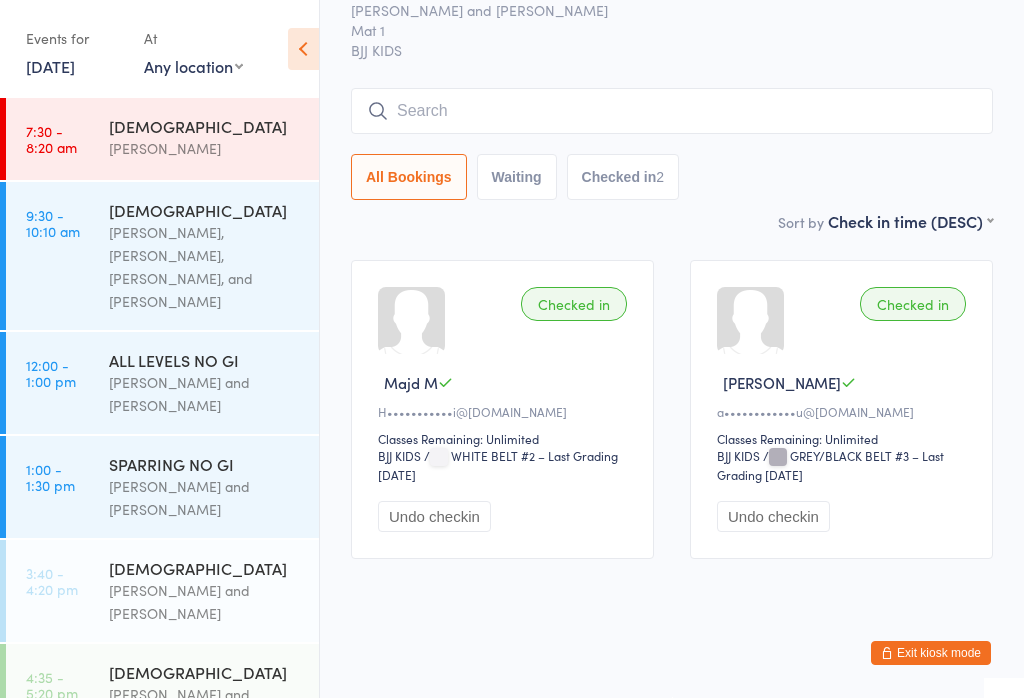 scroll, scrollTop: 0, scrollLeft: 0, axis: both 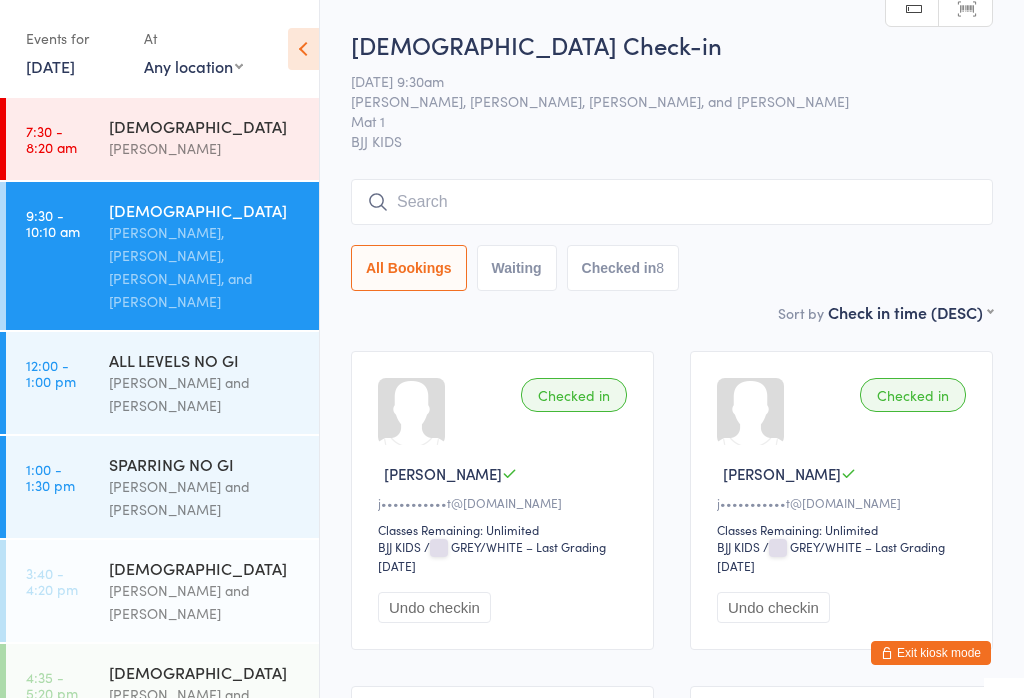 click at bounding box center [672, 202] 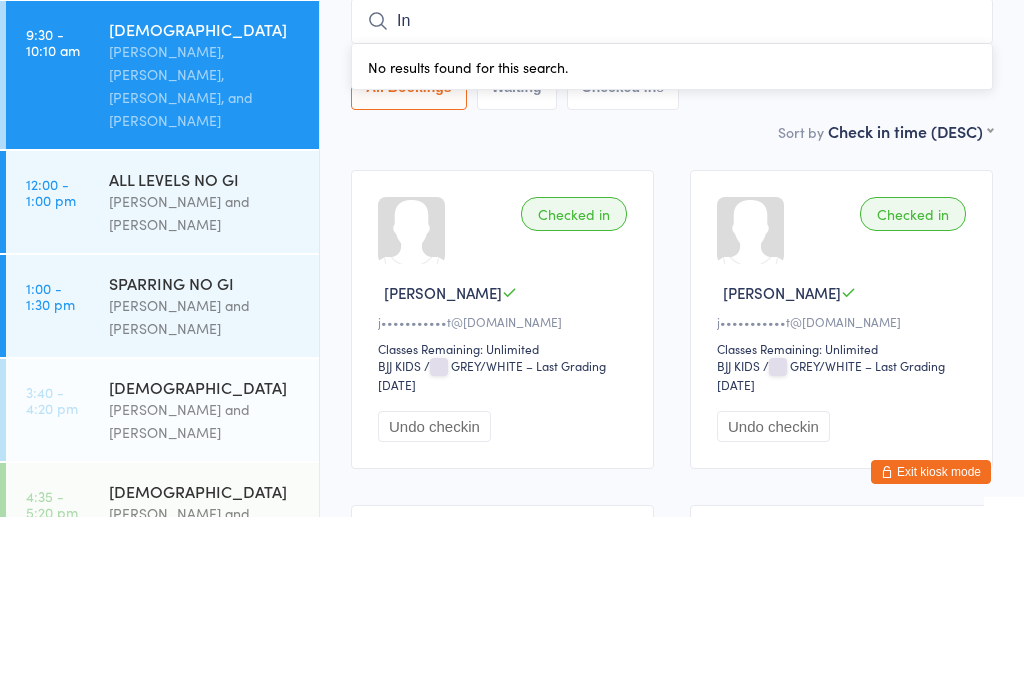 type on "I" 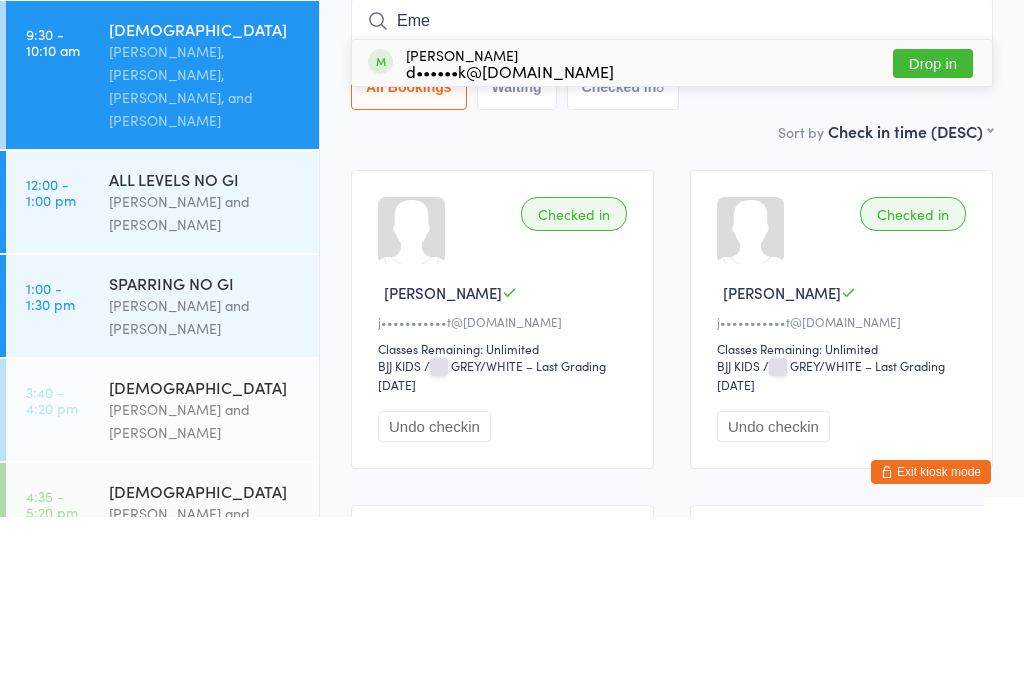 type on "Eme" 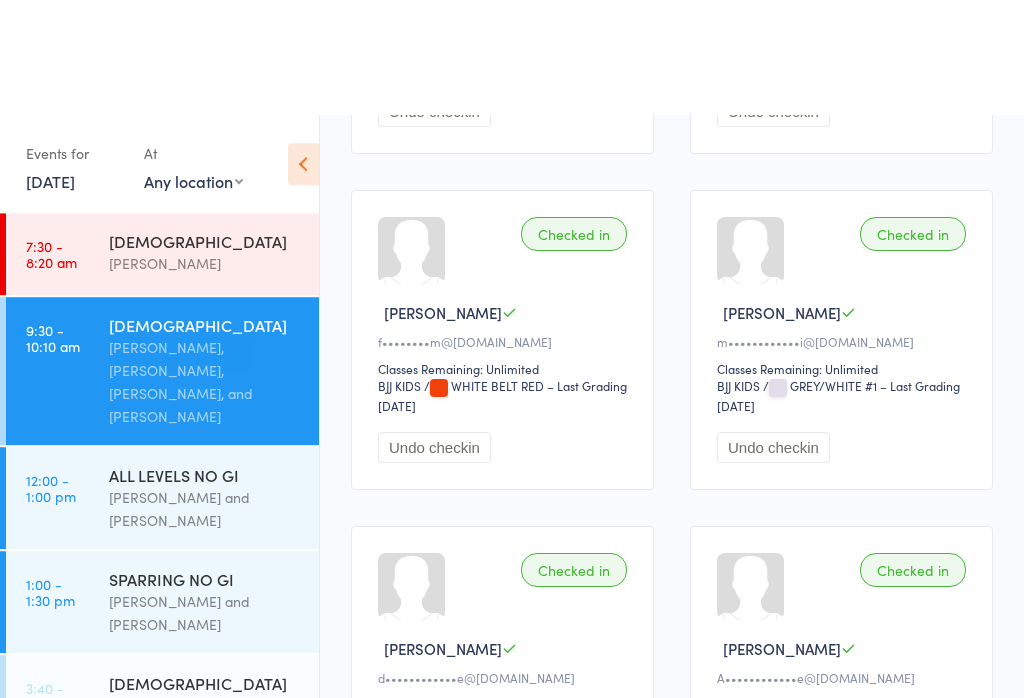 scroll, scrollTop: 0, scrollLeft: 0, axis: both 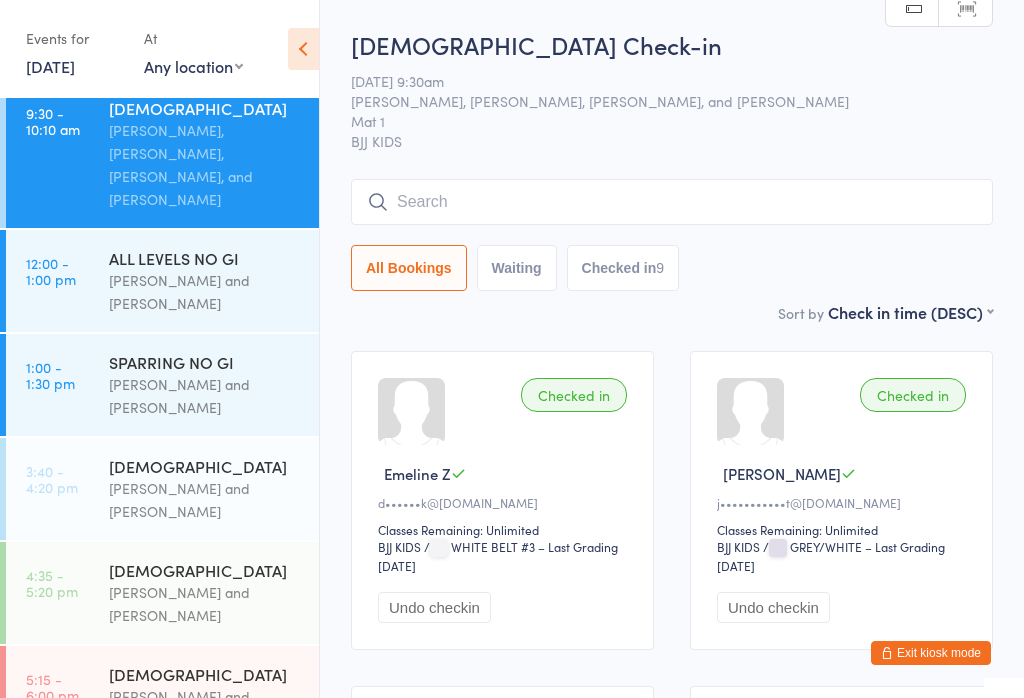 click on "[PERSON_NAME] and [PERSON_NAME]" at bounding box center [205, 604] 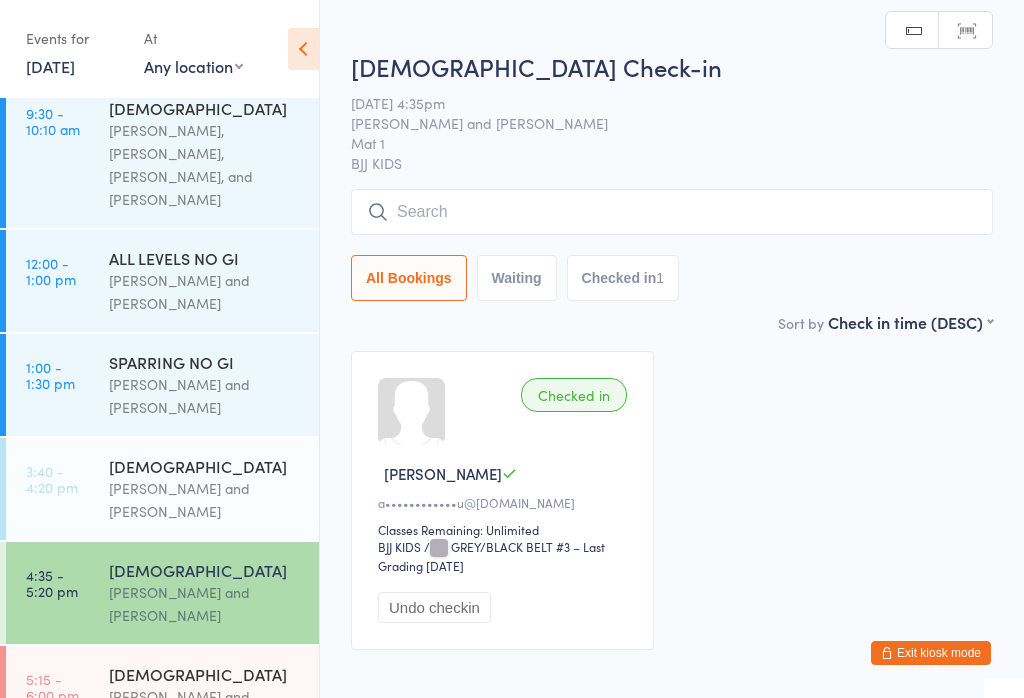 click at bounding box center (672, 212) 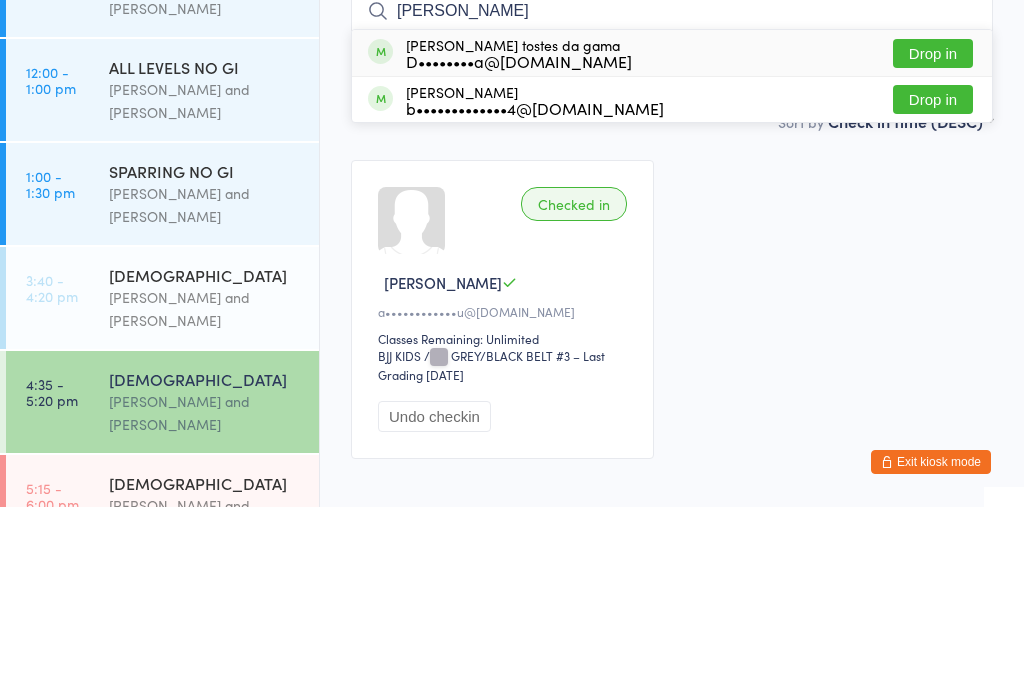 type on "[PERSON_NAME]" 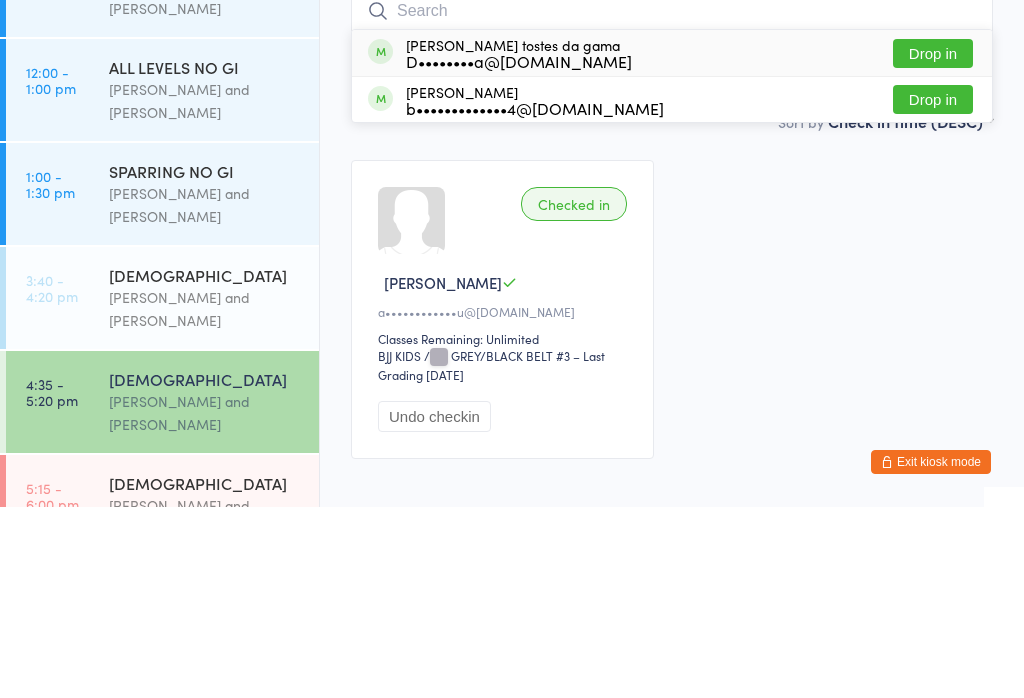 scroll, scrollTop: 117, scrollLeft: 0, axis: vertical 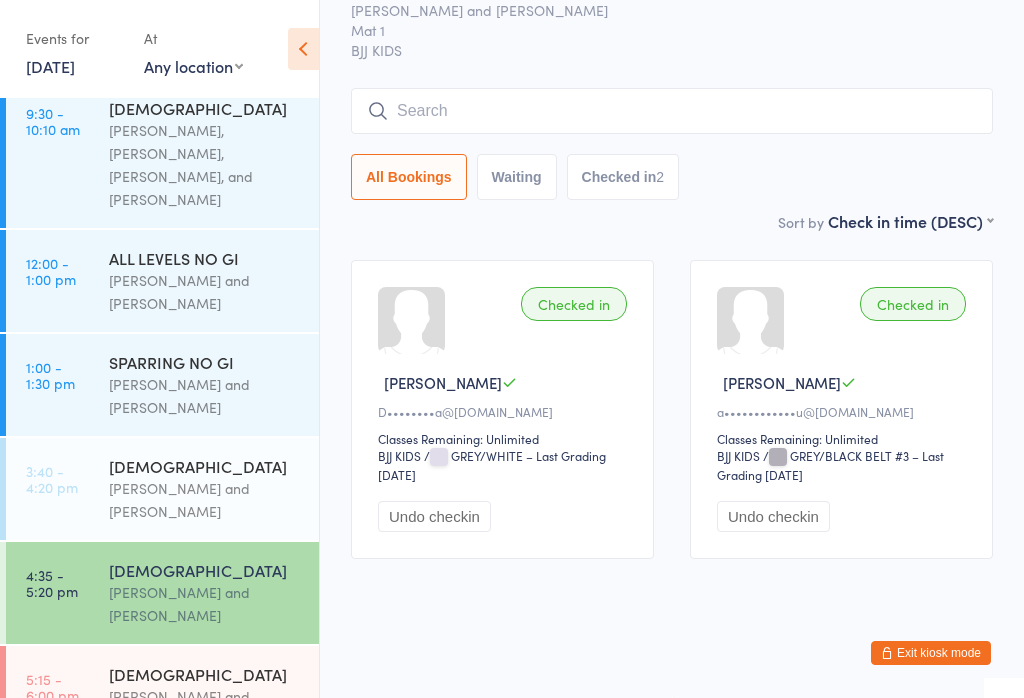 click on "[PERSON_NAME] and [PERSON_NAME]" at bounding box center (205, 500) 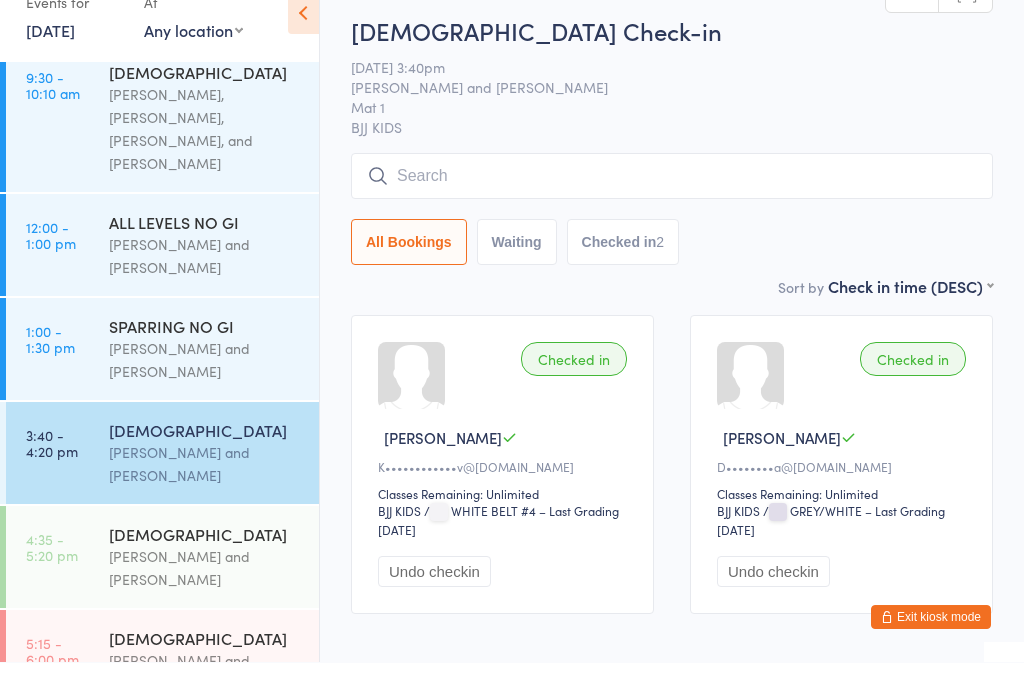 scroll, scrollTop: 86, scrollLeft: 0, axis: vertical 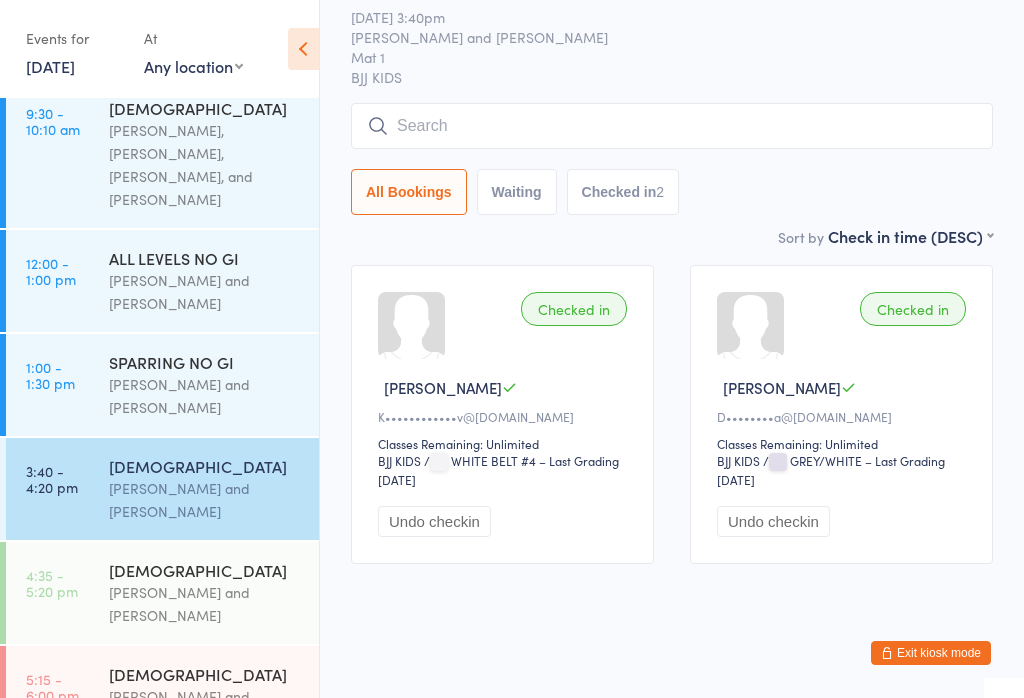 click at bounding box center (672, 126) 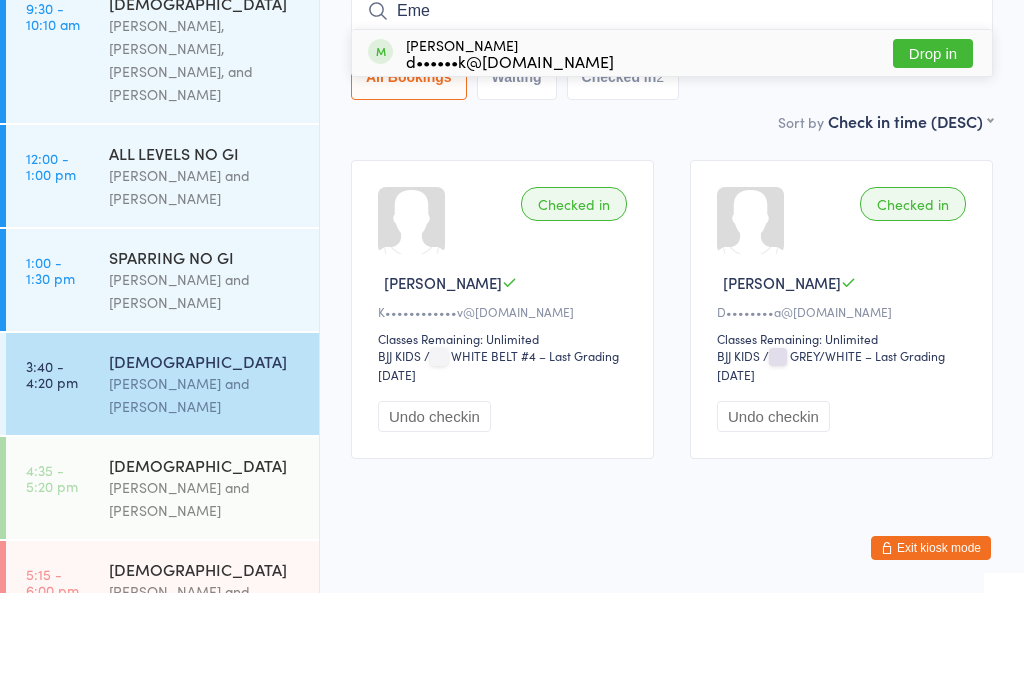 type on "Eme" 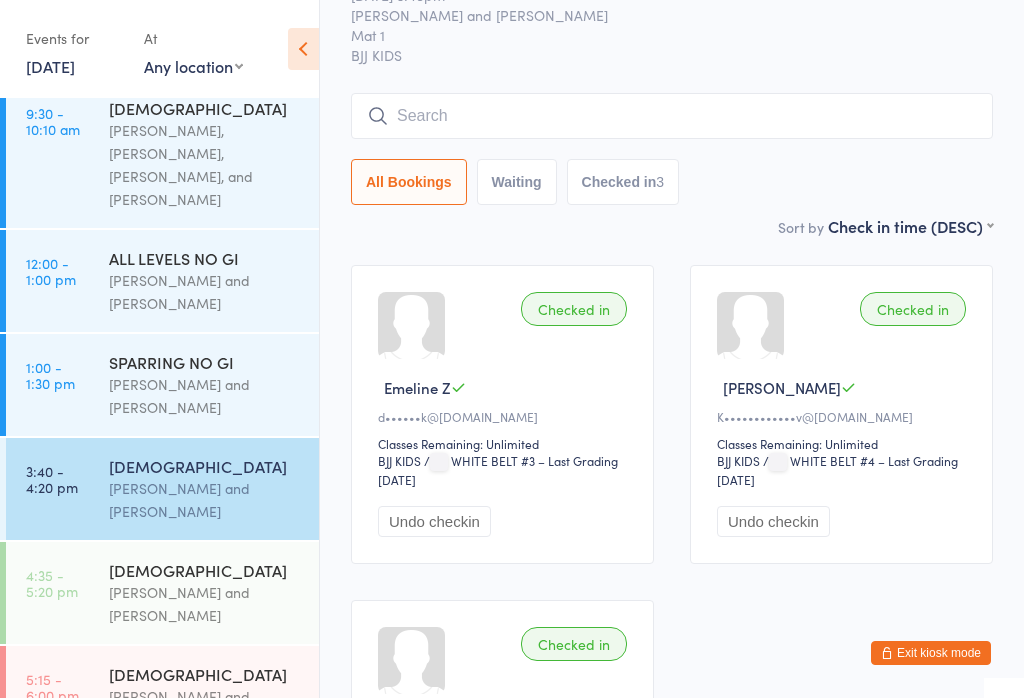 click on "[PERSON_NAME] and [PERSON_NAME]" at bounding box center (205, 604) 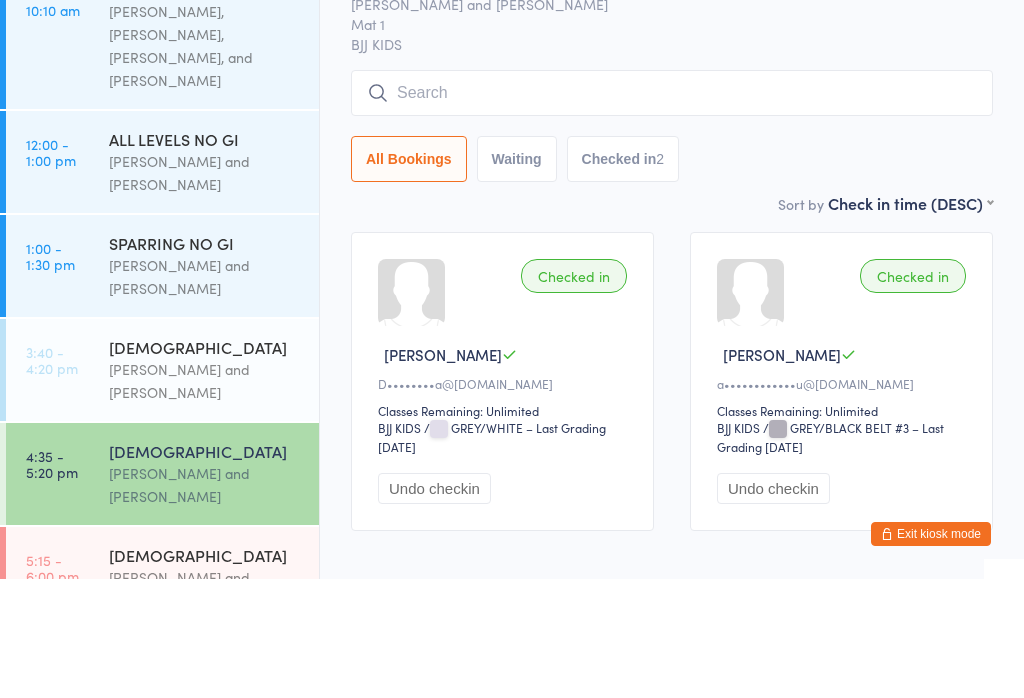 scroll, scrollTop: 86, scrollLeft: 0, axis: vertical 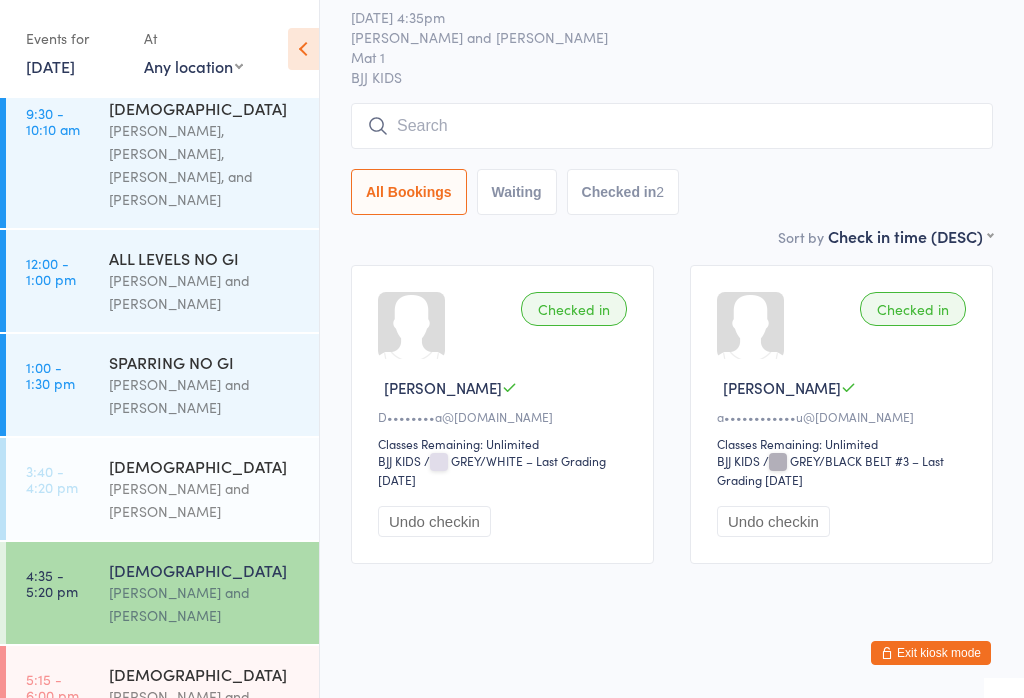 click at bounding box center [672, 126] 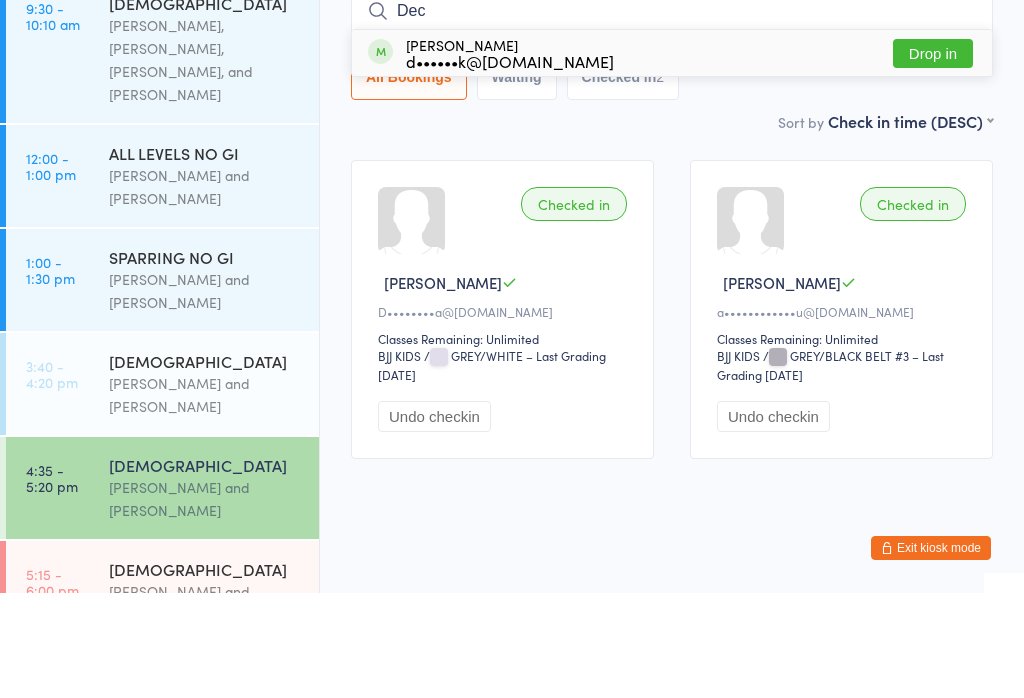 type on "Dec" 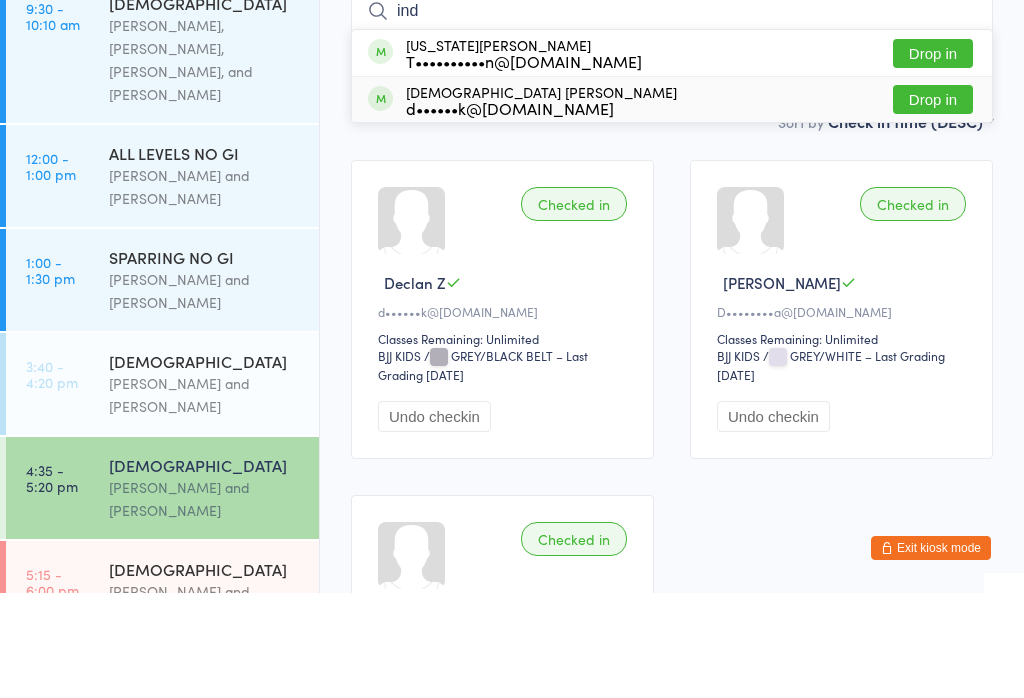 type on "ind" 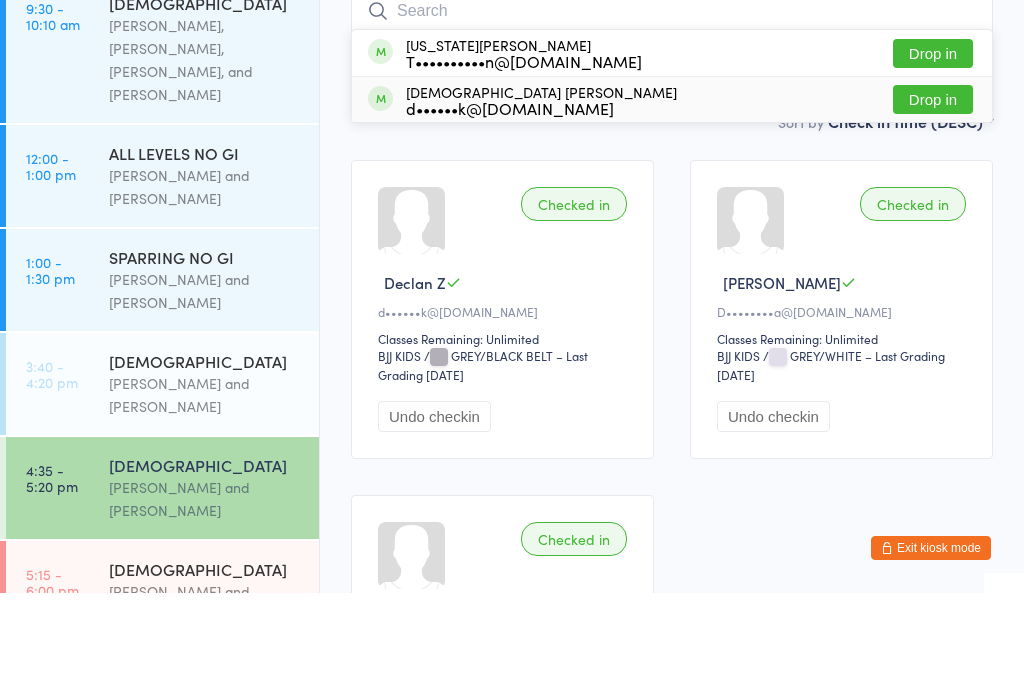 scroll, scrollTop: 191, scrollLeft: 0, axis: vertical 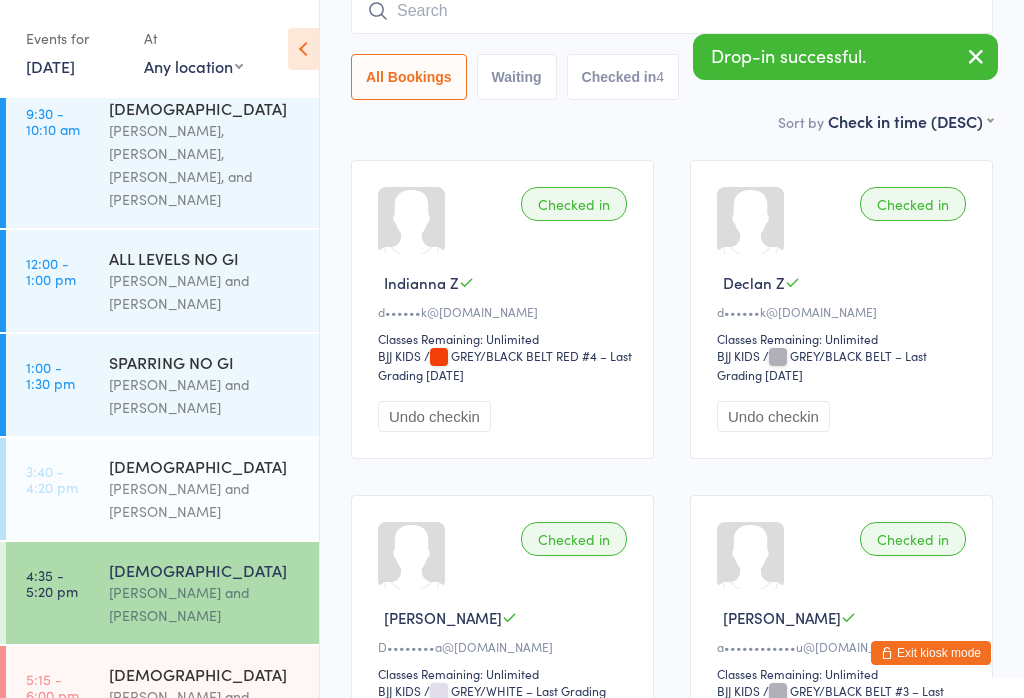 click on "[PERSON_NAME] and [PERSON_NAME]" at bounding box center (205, 708) 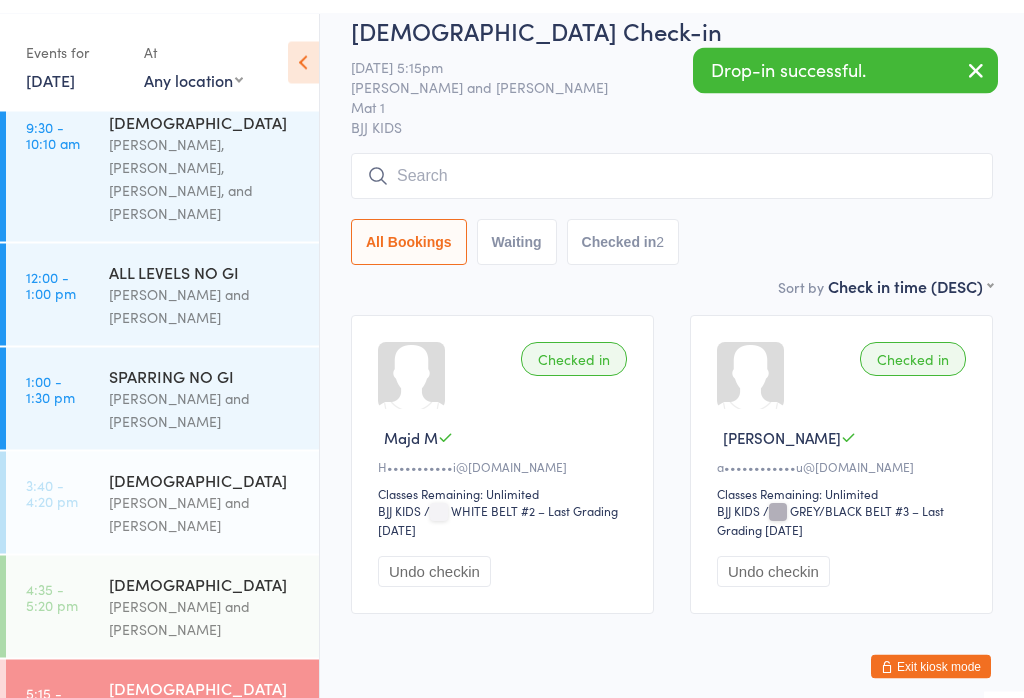 scroll, scrollTop: 0, scrollLeft: 0, axis: both 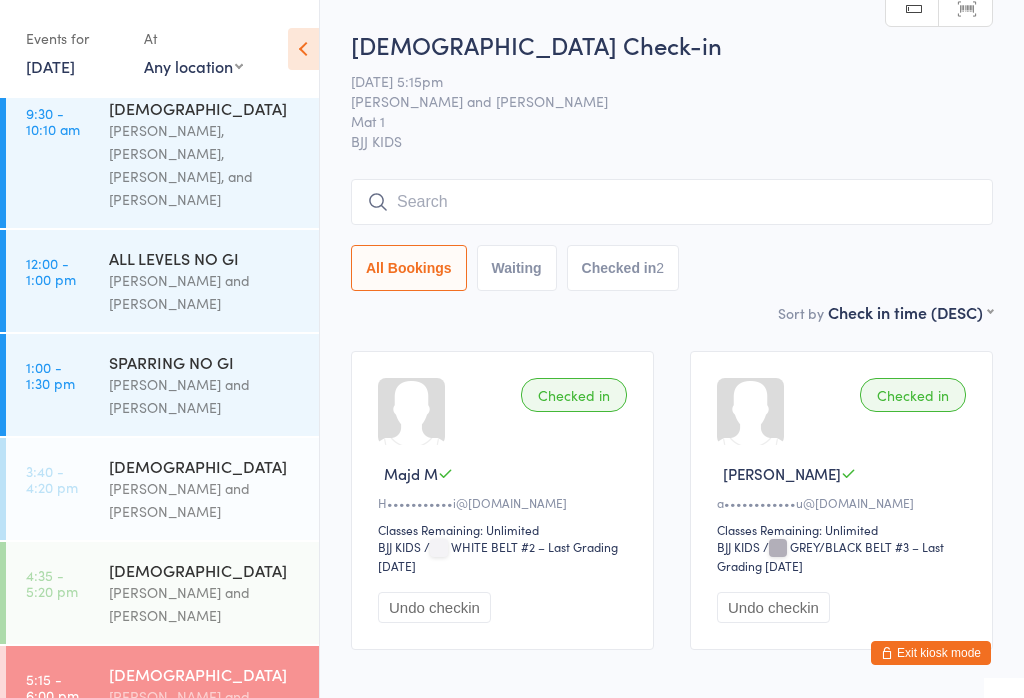 click at bounding box center (672, 202) 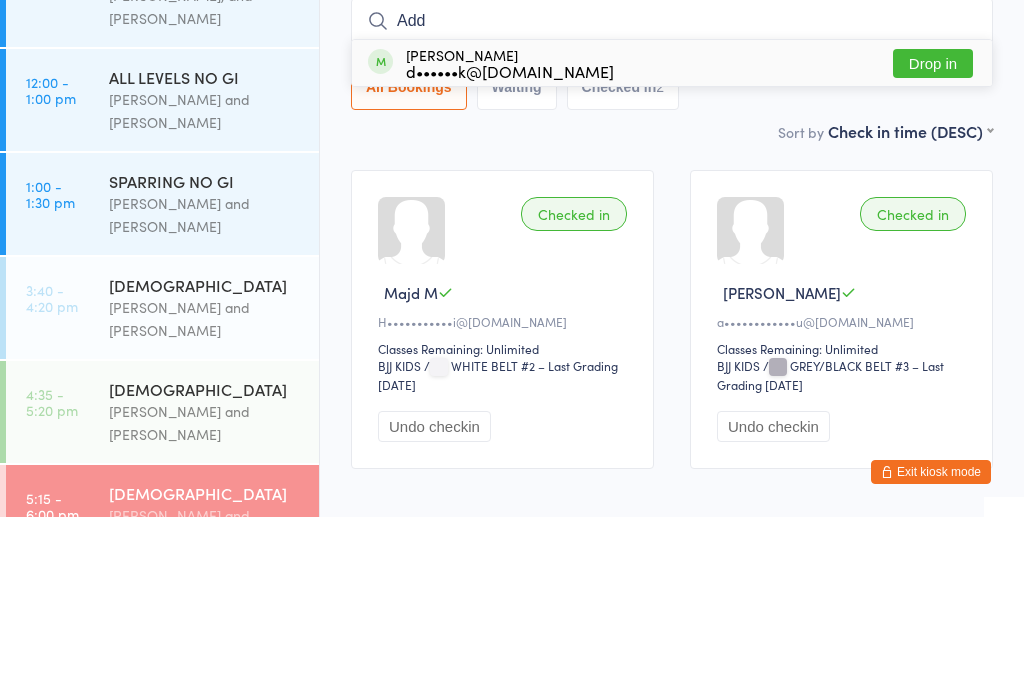 type on "Add" 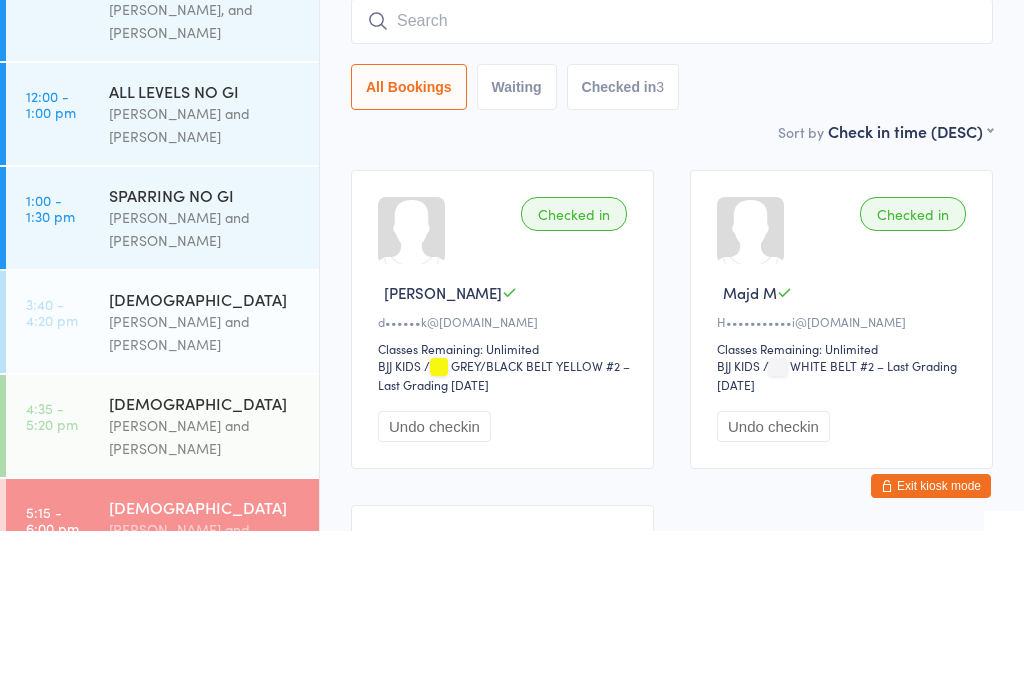 scroll, scrollTop: 0, scrollLeft: 0, axis: both 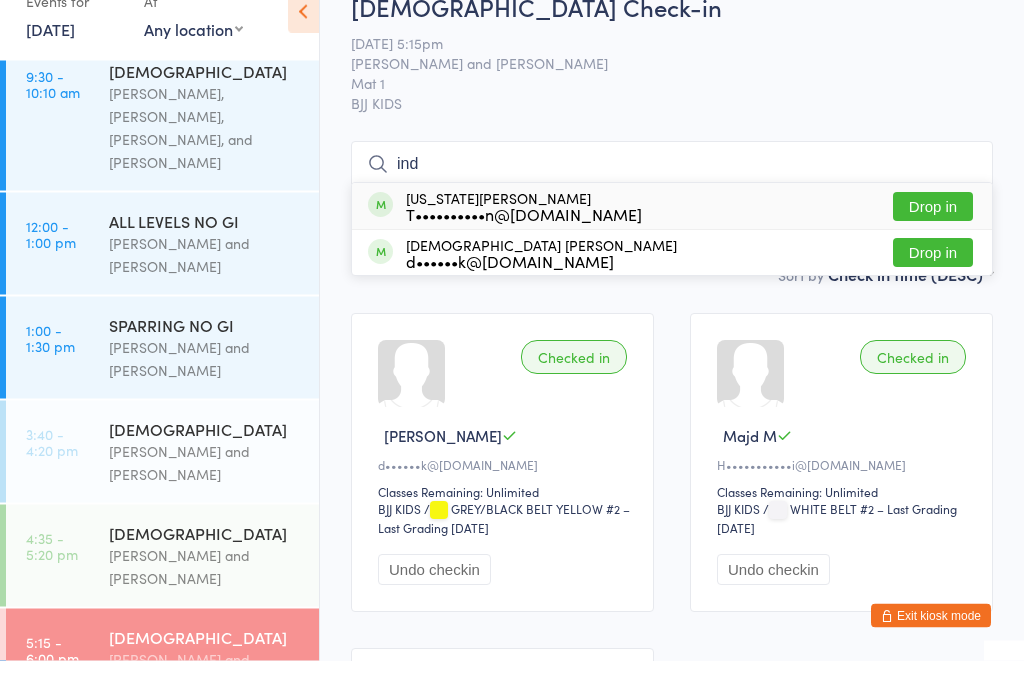 type on "ind" 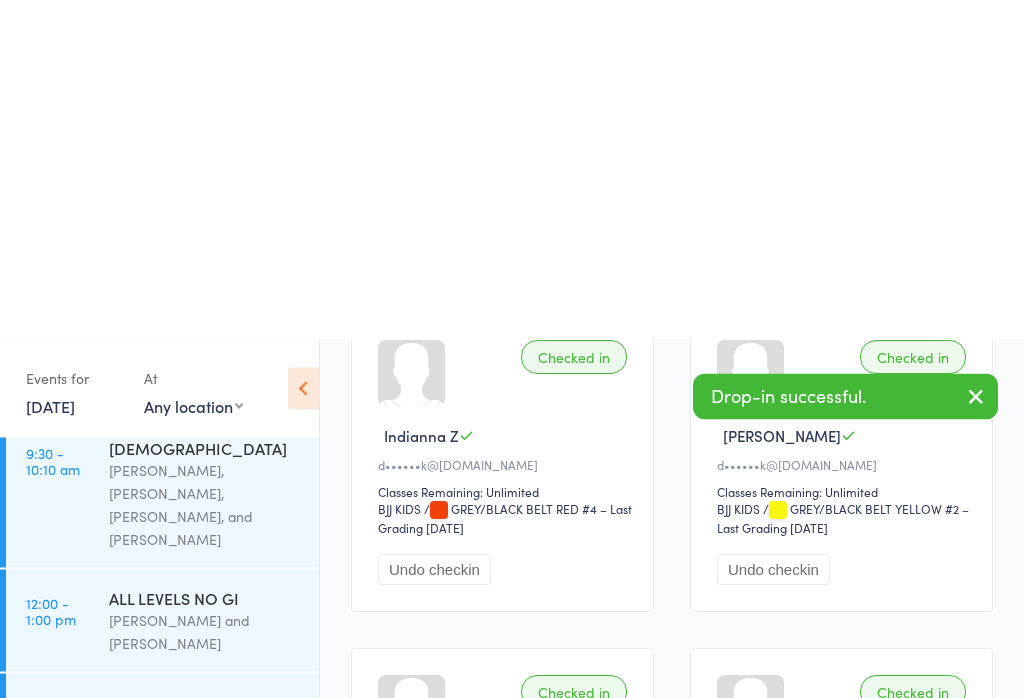 scroll, scrollTop: 377, scrollLeft: 0, axis: vertical 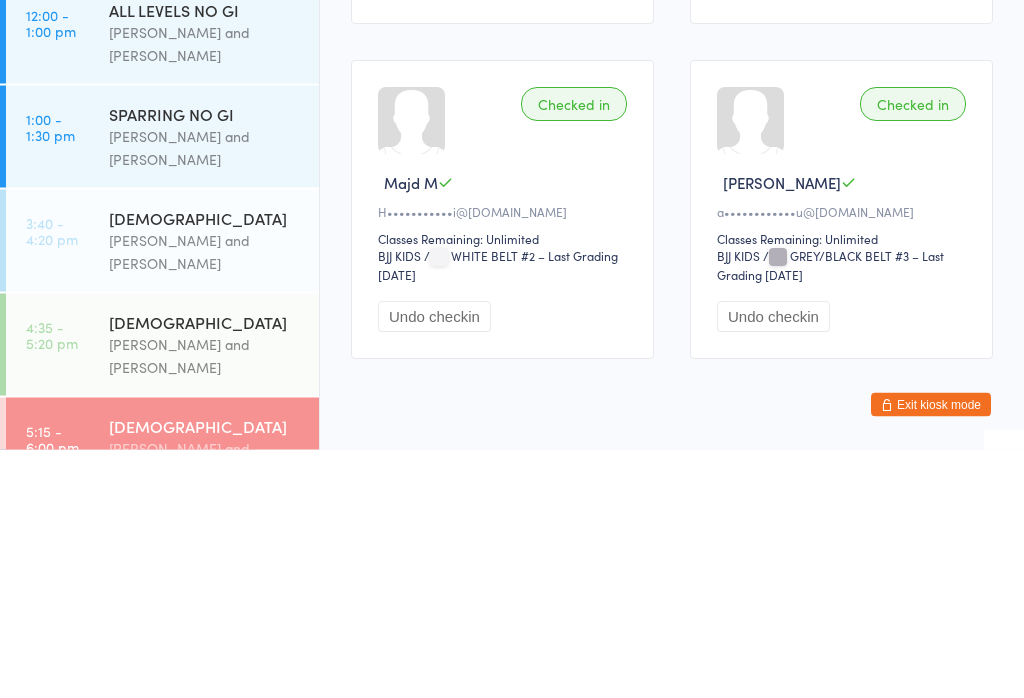 click on "[PERSON_NAME] and [PERSON_NAME]" at bounding box center [205, 500] 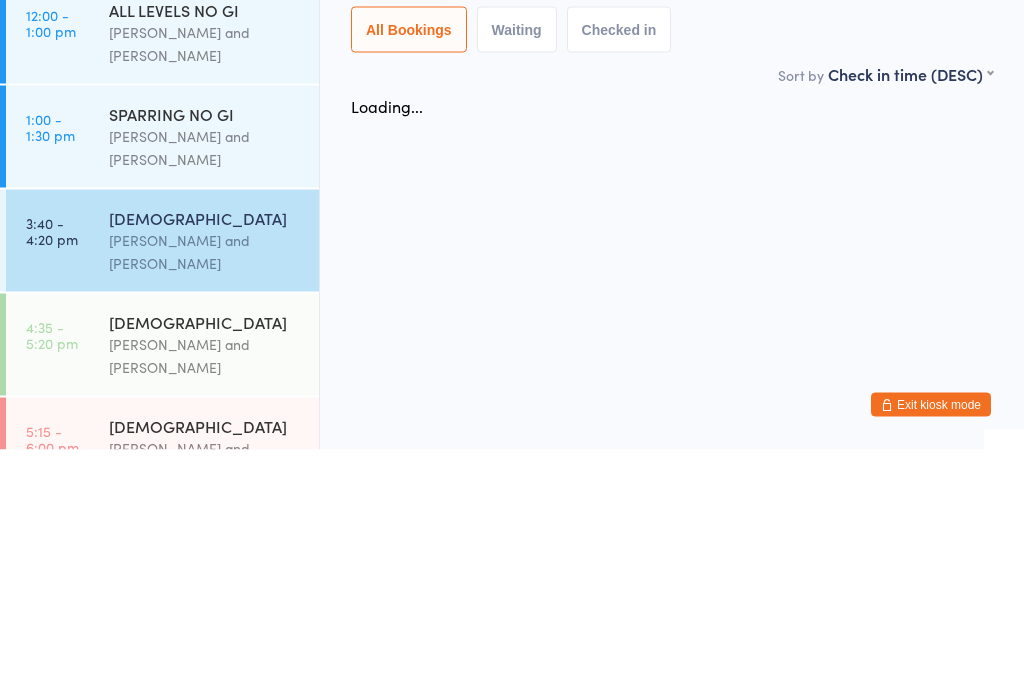 scroll, scrollTop: 0, scrollLeft: 0, axis: both 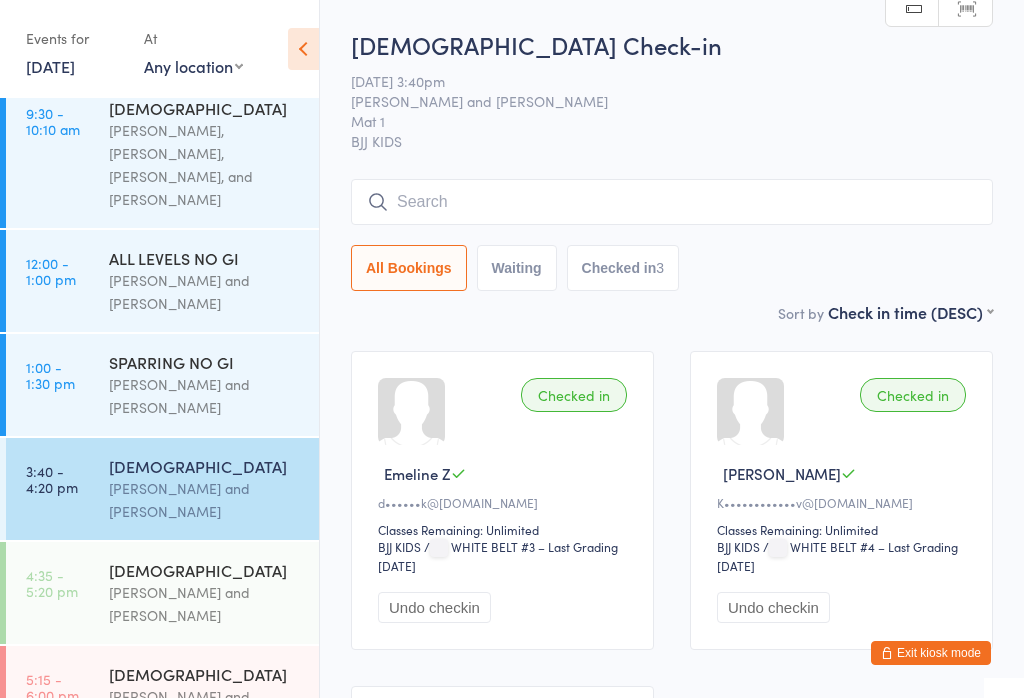 click at bounding box center (672, 202) 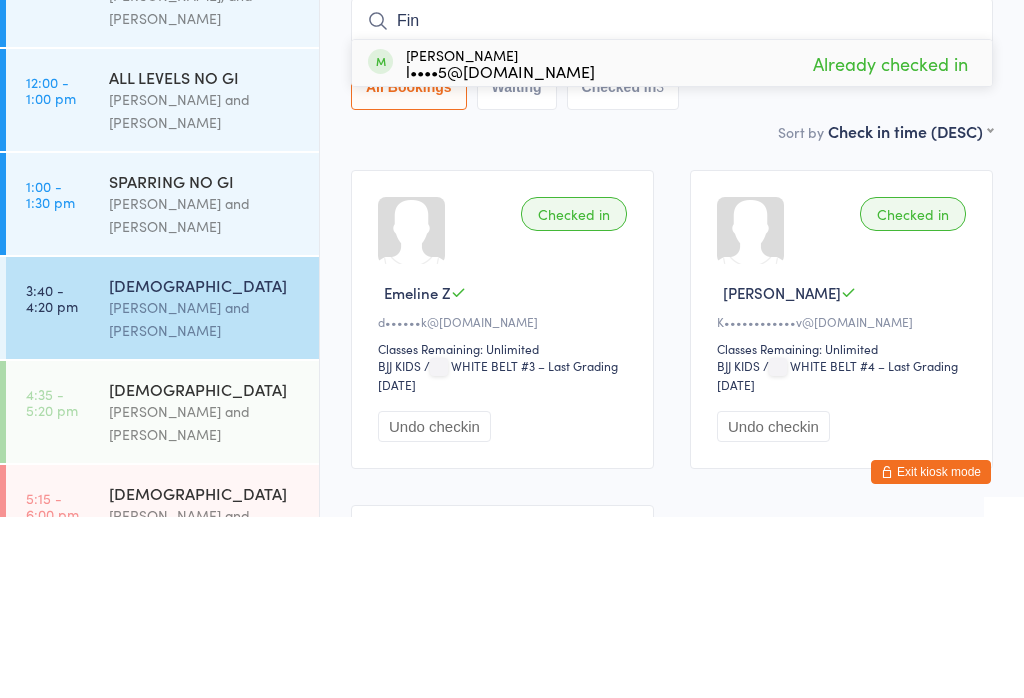 type on "Fin" 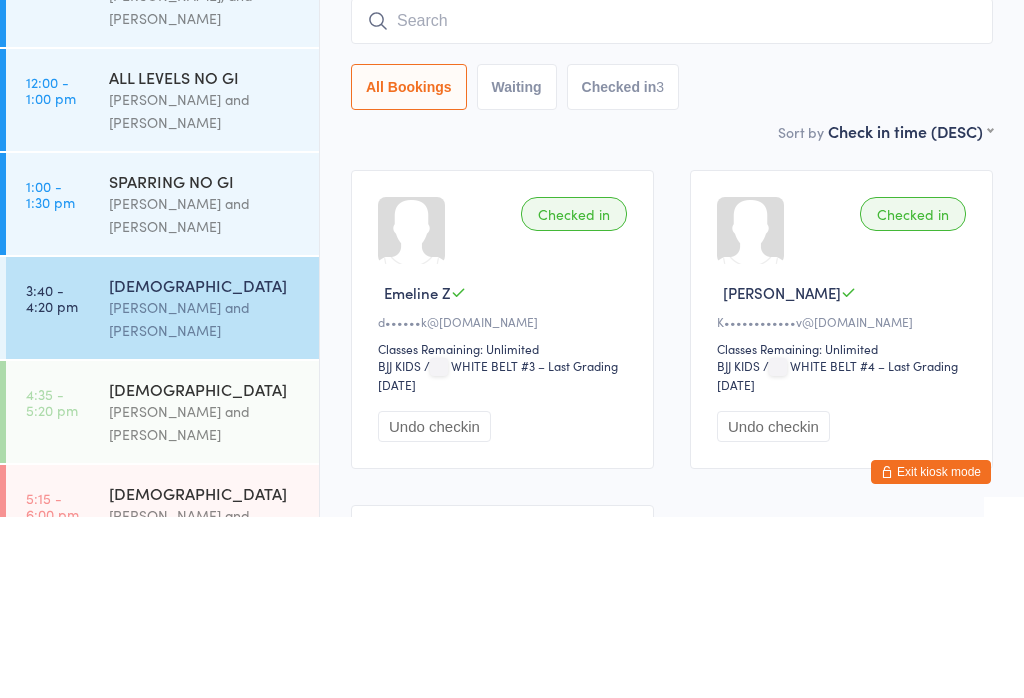 scroll, scrollTop: 181, scrollLeft: 0, axis: vertical 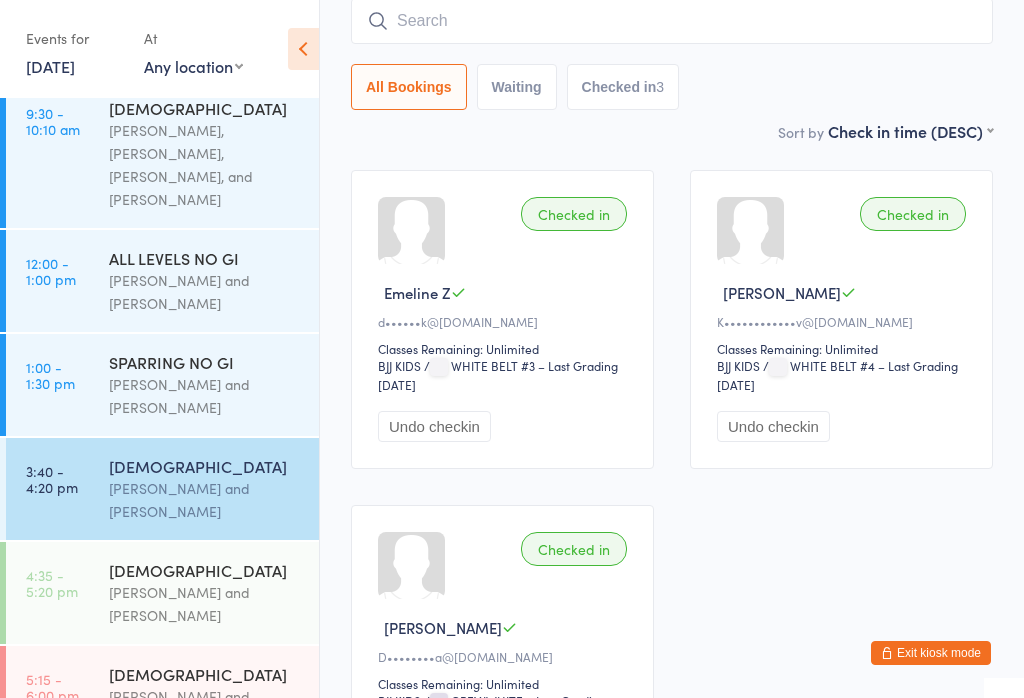 click at bounding box center [672, 21] 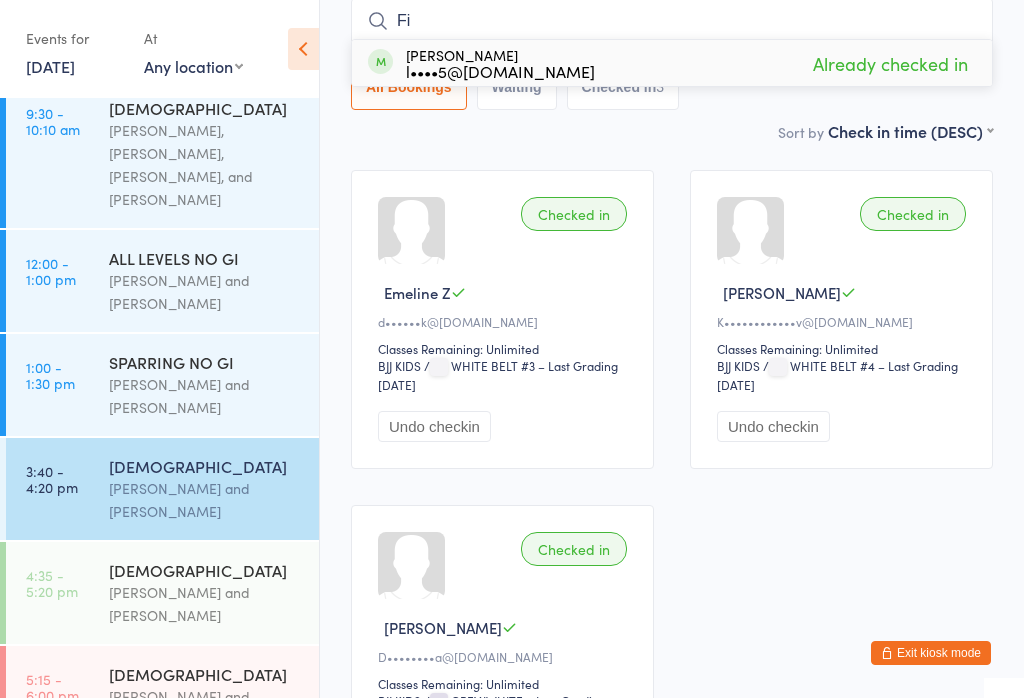 type on "F" 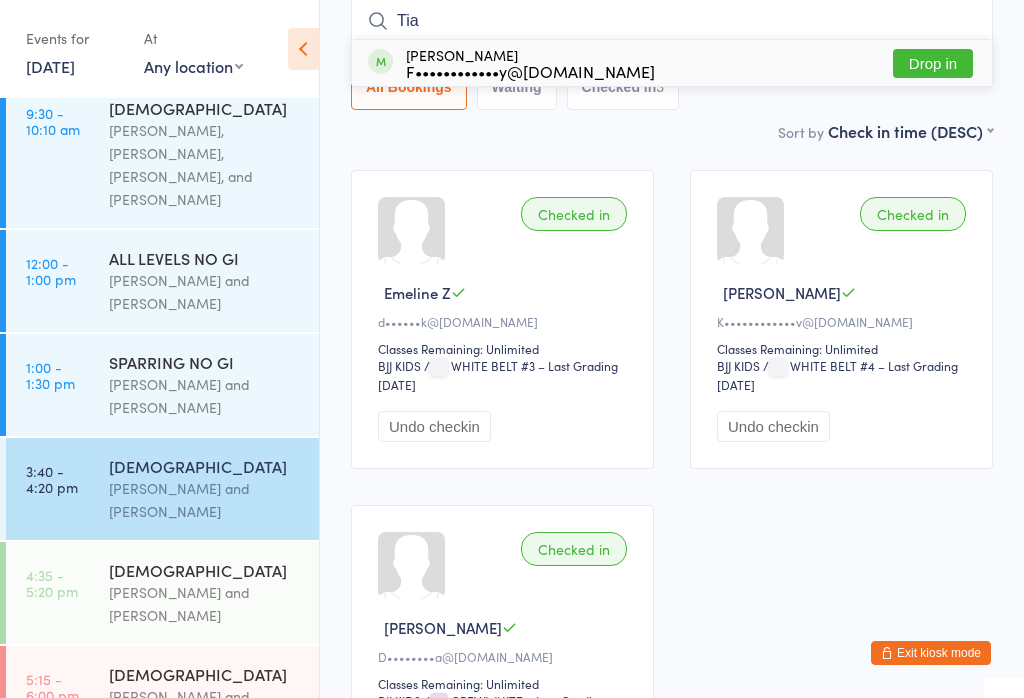 type on "Tia" 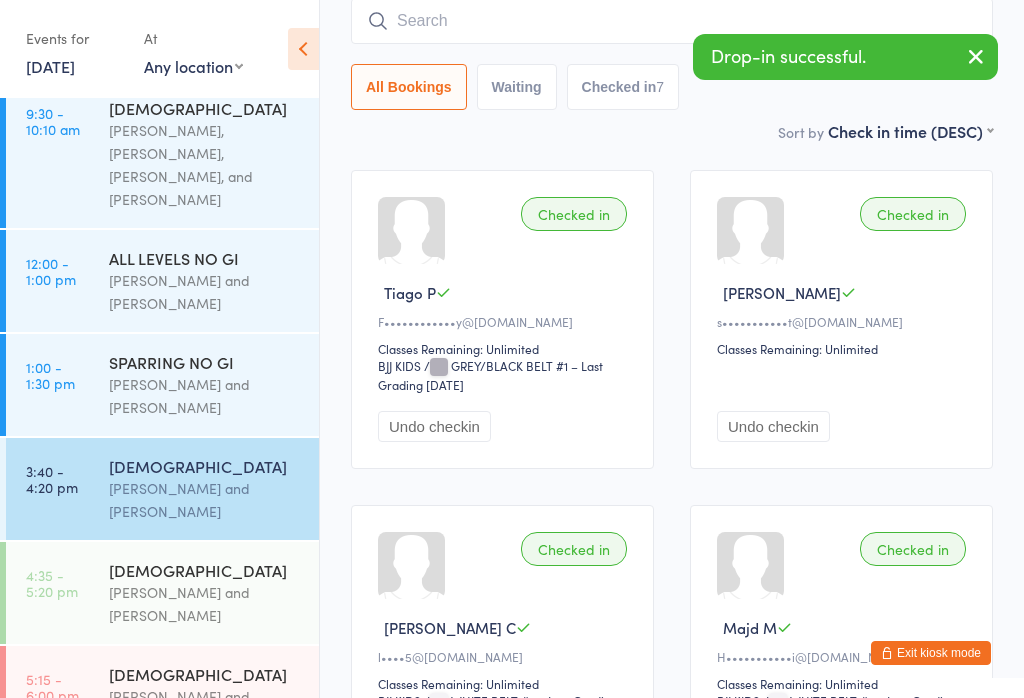 click on "Undo checkin" at bounding box center [434, 426] 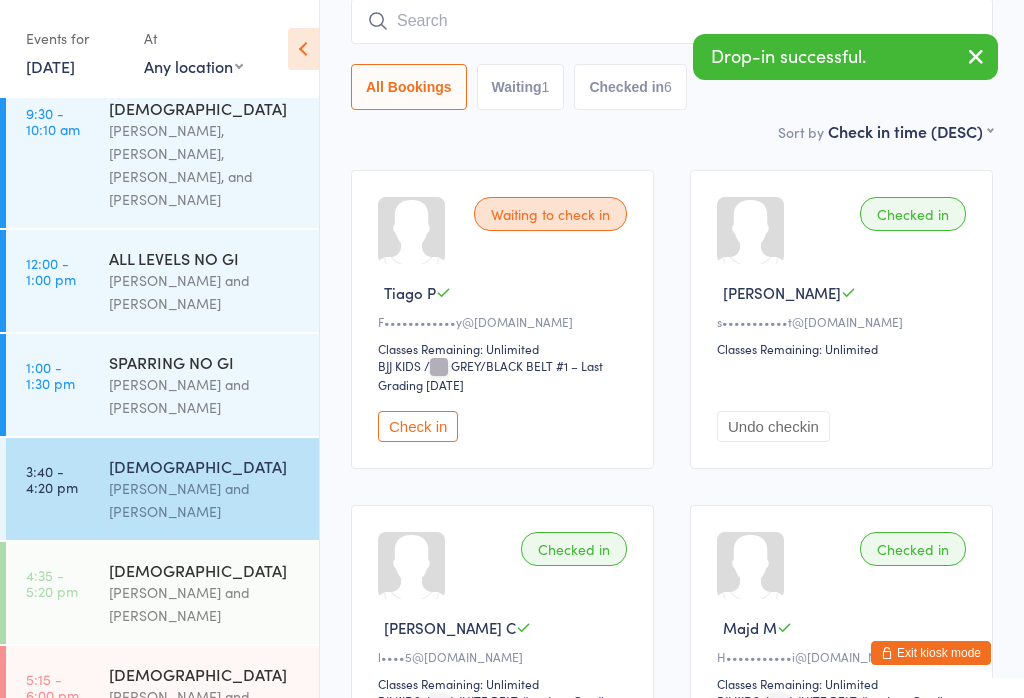 click on "Undo checkin" at bounding box center [773, 426] 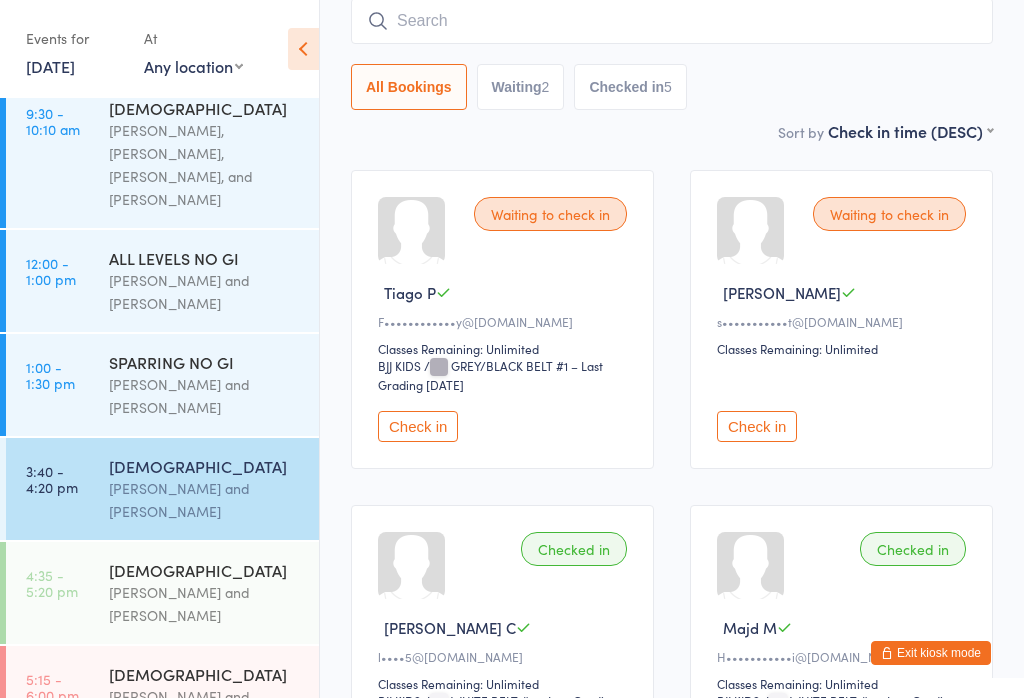 click on "Check in" at bounding box center [757, 426] 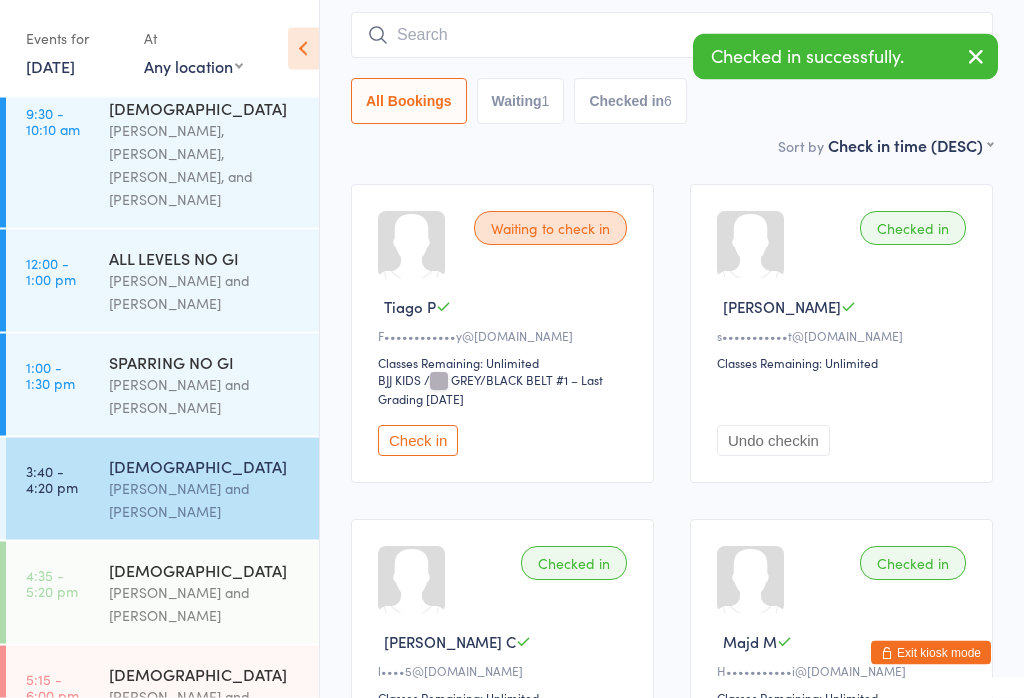 scroll, scrollTop: 166, scrollLeft: 0, axis: vertical 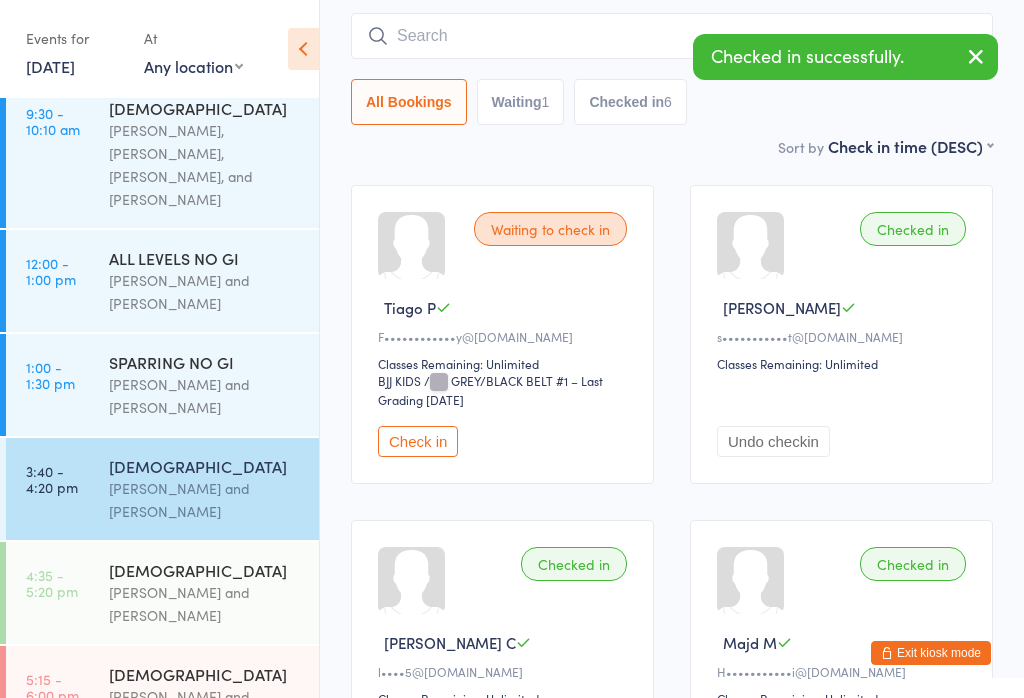 click on "[PERSON_NAME] and [PERSON_NAME]" at bounding box center (205, 604) 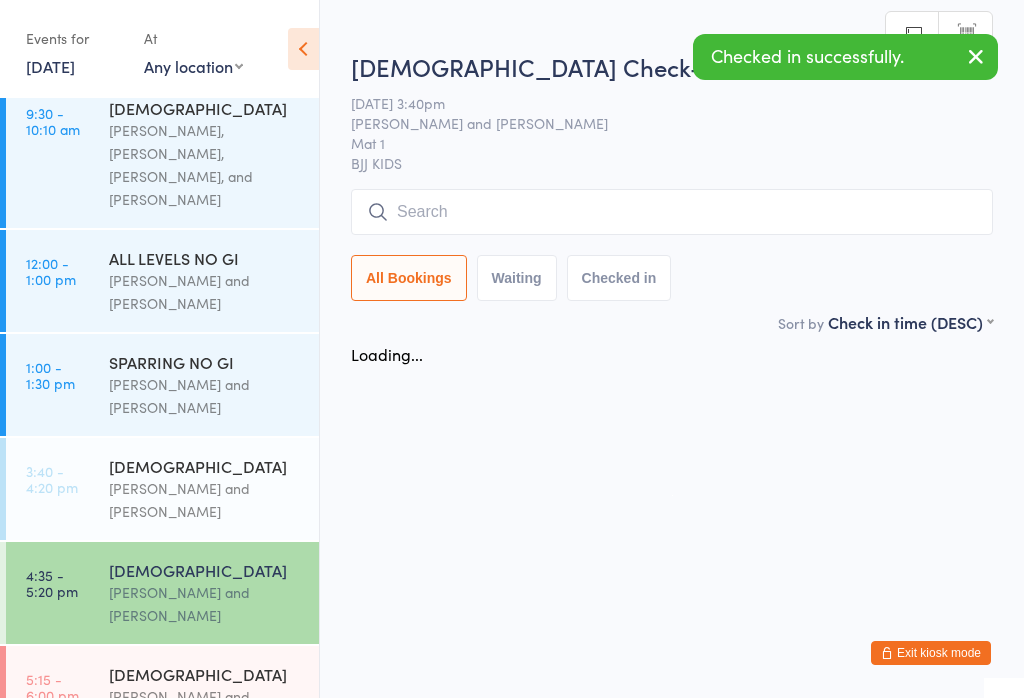 scroll, scrollTop: 0, scrollLeft: 0, axis: both 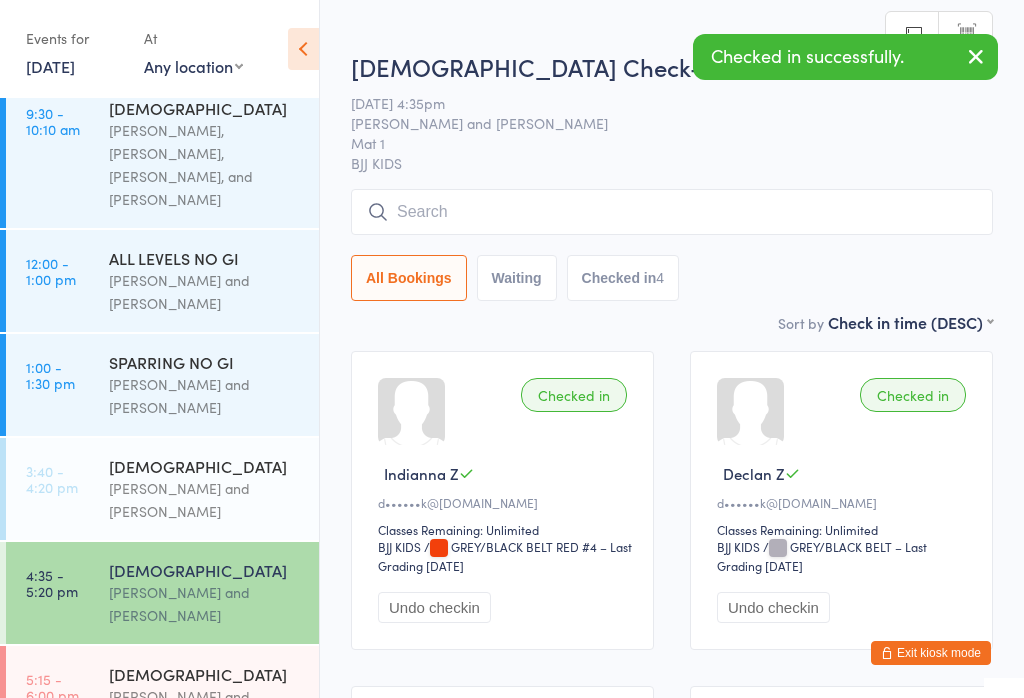 click on "[DEMOGRAPHIC_DATA]" at bounding box center [205, 674] 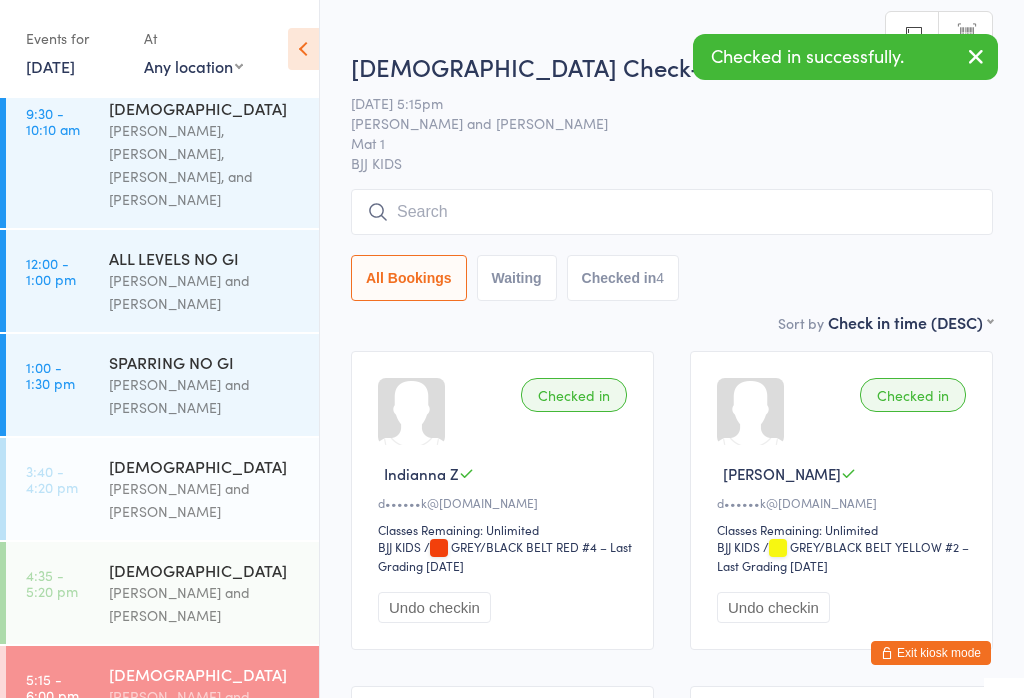 click at bounding box center (672, 212) 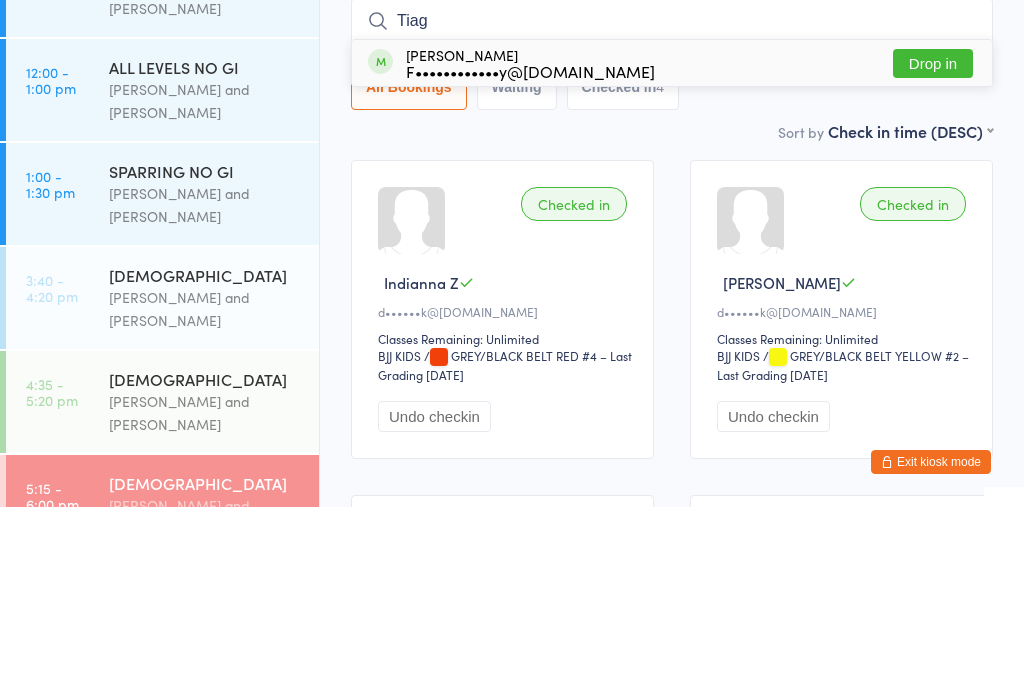 type on "Tiag" 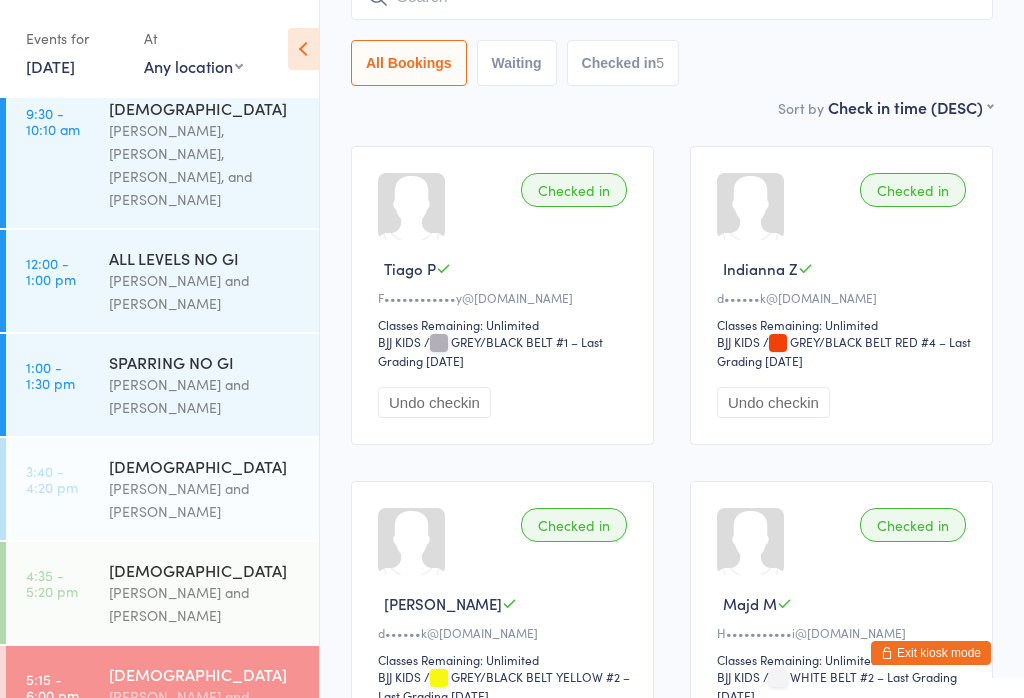 scroll, scrollTop: 205, scrollLeft: 0, axis: vertical 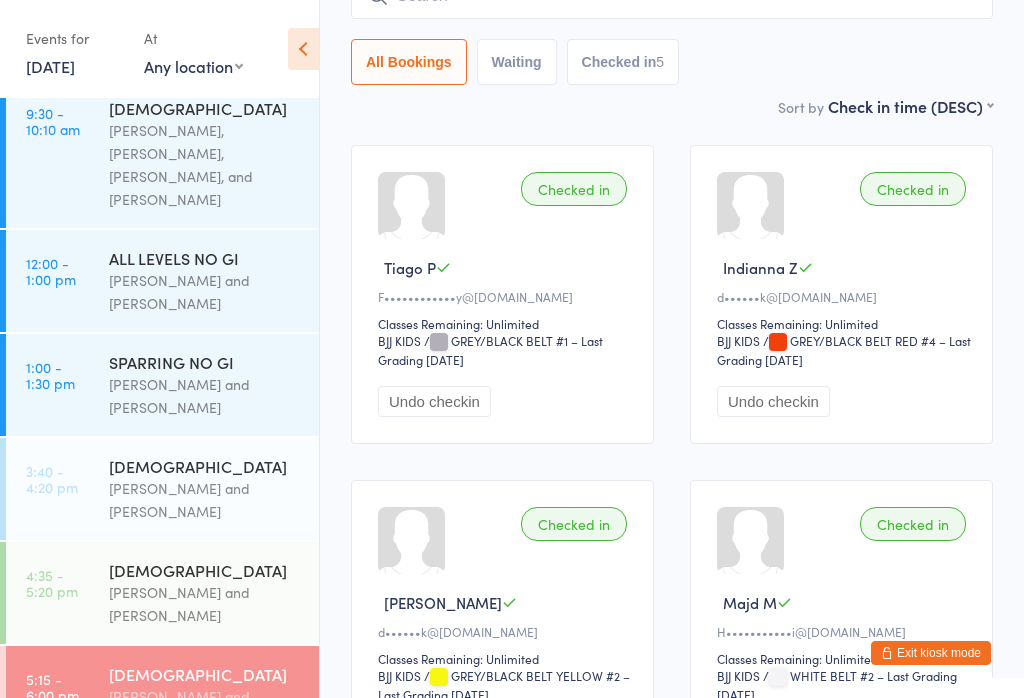 click on "[DEMOGRAPHIC_DATA] [PERSON_NAME] and [PERSON_NAME]" at bounding box center (214, 489) 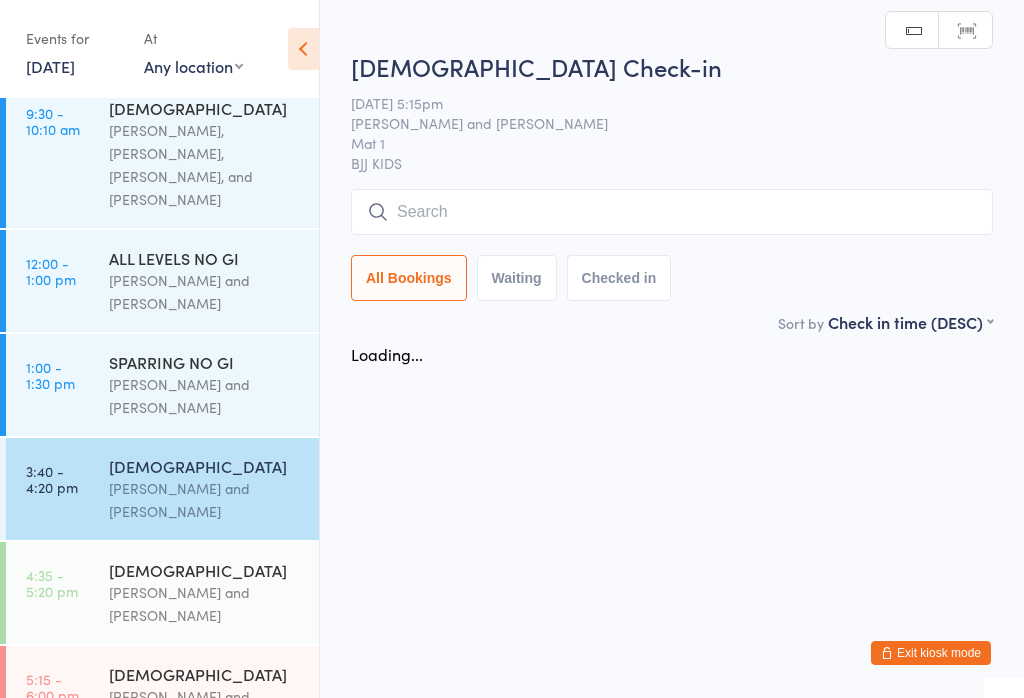 click on "[PERSON_NAME] and [PERSON_NAME]" at bounding box center [205, 604] 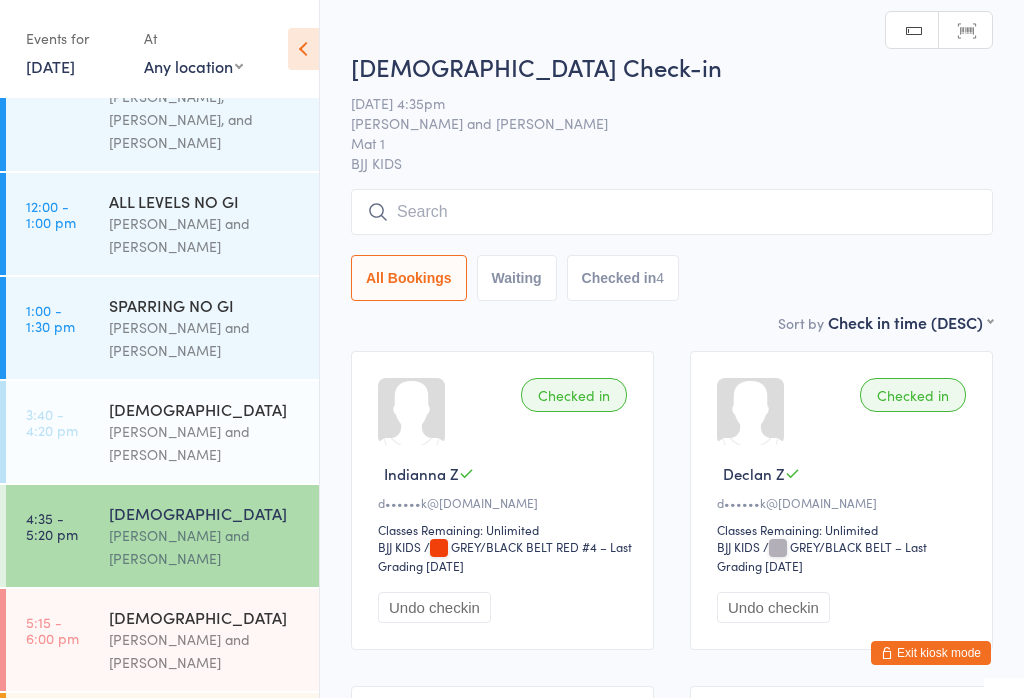 scroll, scrollTop: 159, scrollLeft: 0, axis: vertical 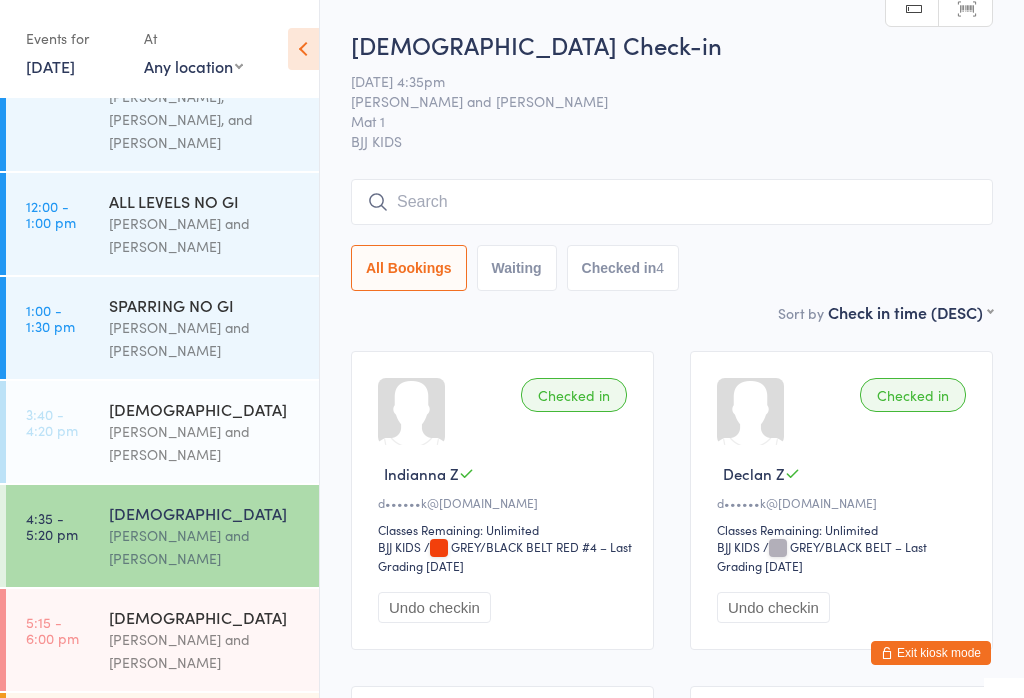 click at bounding box center (672, 202) 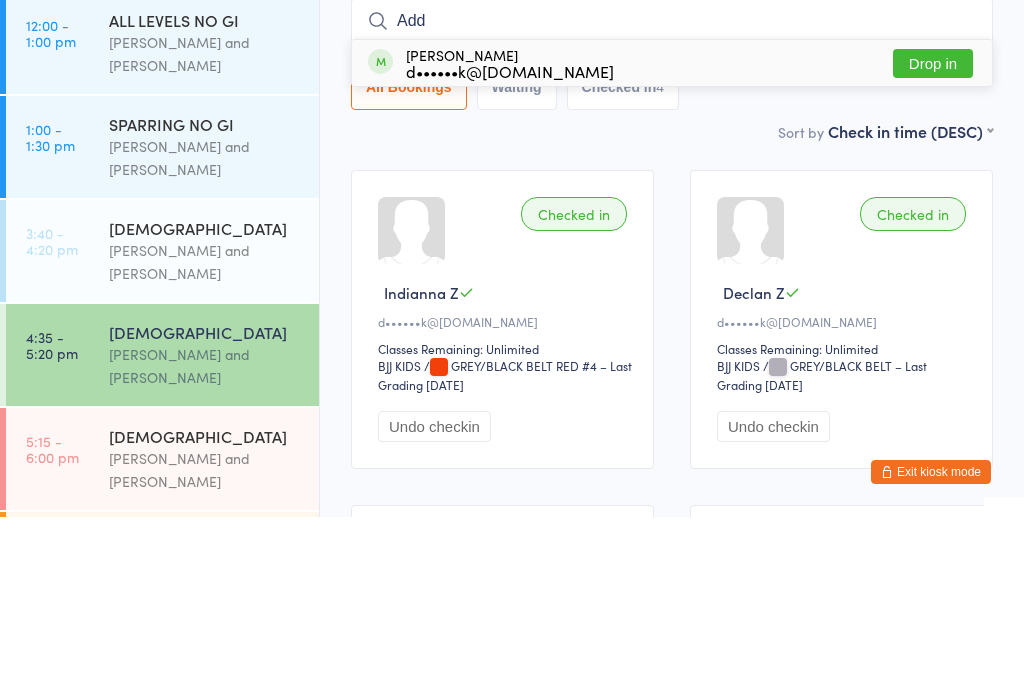 type on "Add" 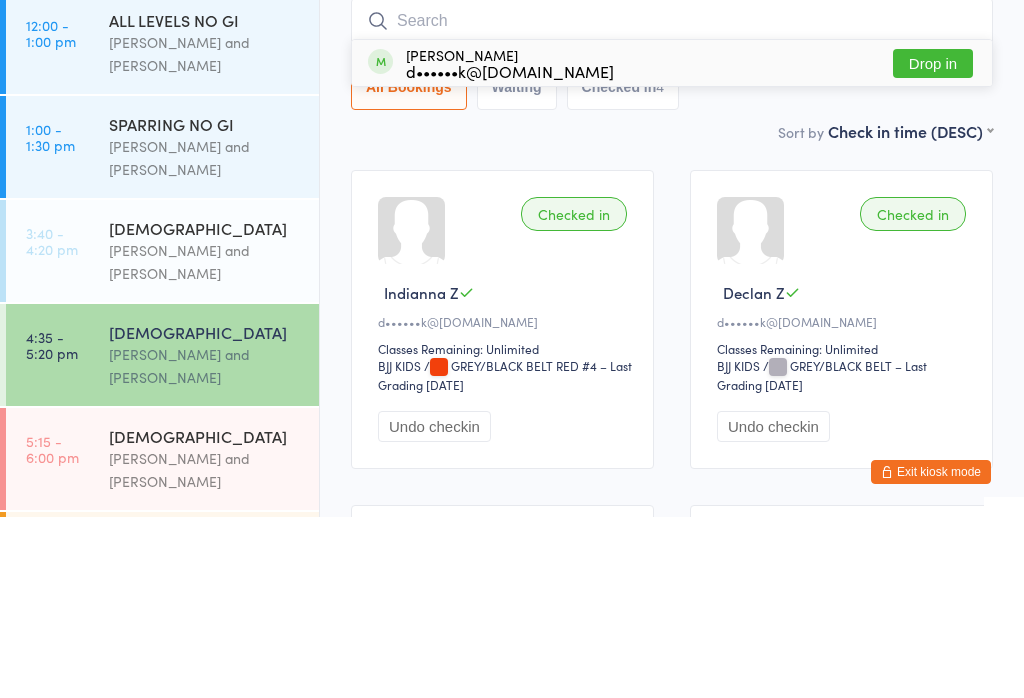 scroll, scrollTop: 181, scrollLeft: 0, axis: vertical 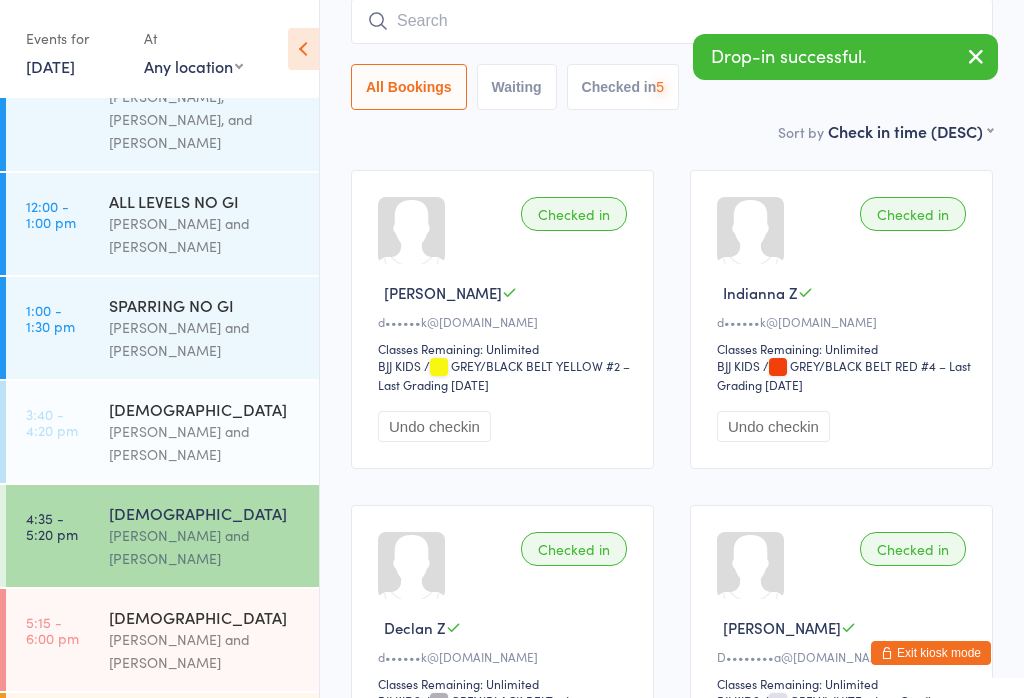 click on "[PERSON_NAME] and [PERSON_NAME]" at bounding box center [205, 651] 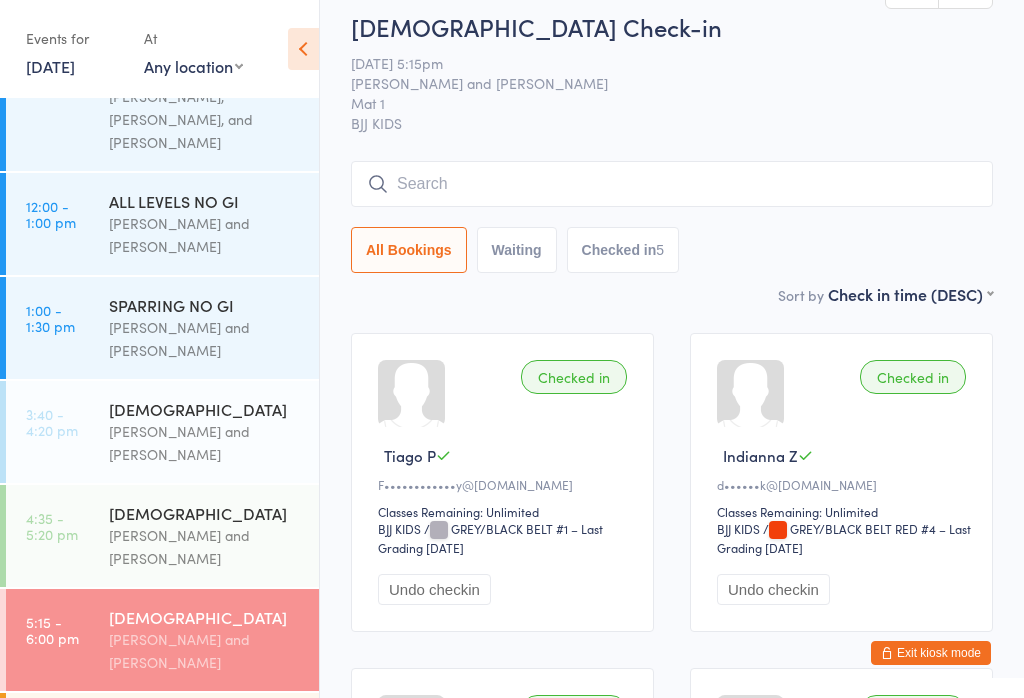 scroll, scrollTop: 0, scrollLeft: 0, axis: both 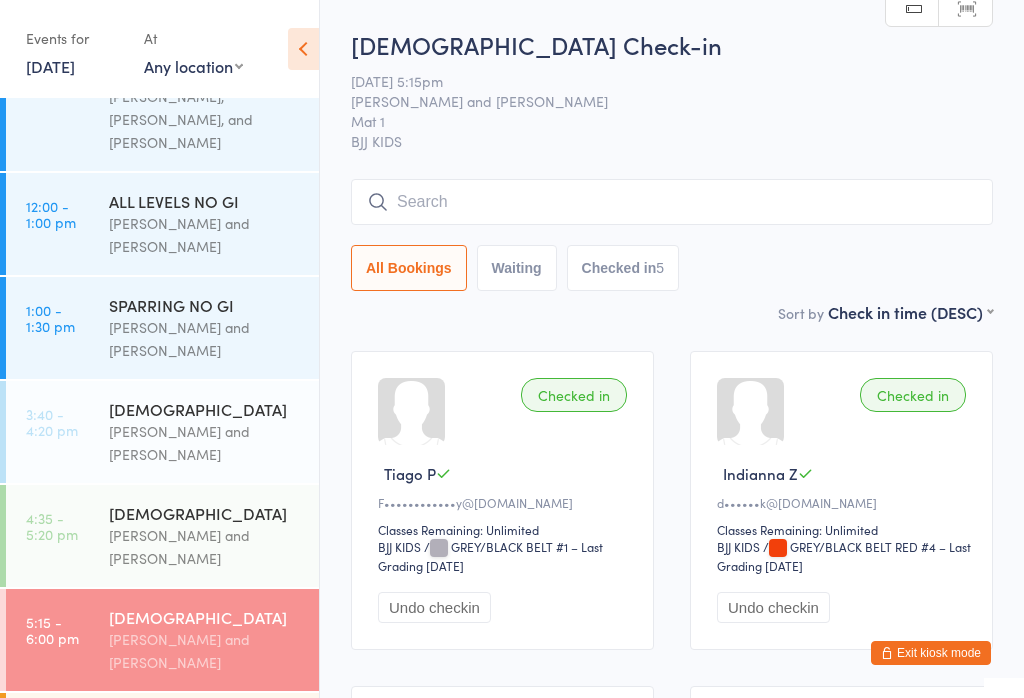 click on "[DEMOGRAPHIC_DATA] [PERSON_NAME] and [PERSON_NAME]" at bounding box center [214, 536] 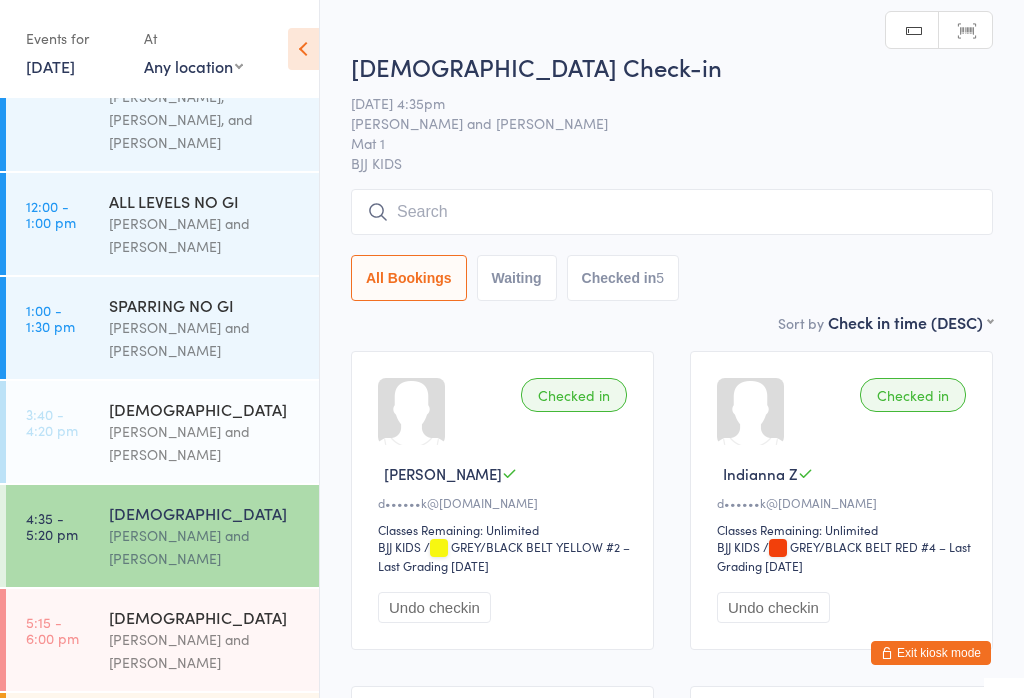click on "[PERSON_NAME] and [PERSON_NAME]" at bounding box center (205, 651) 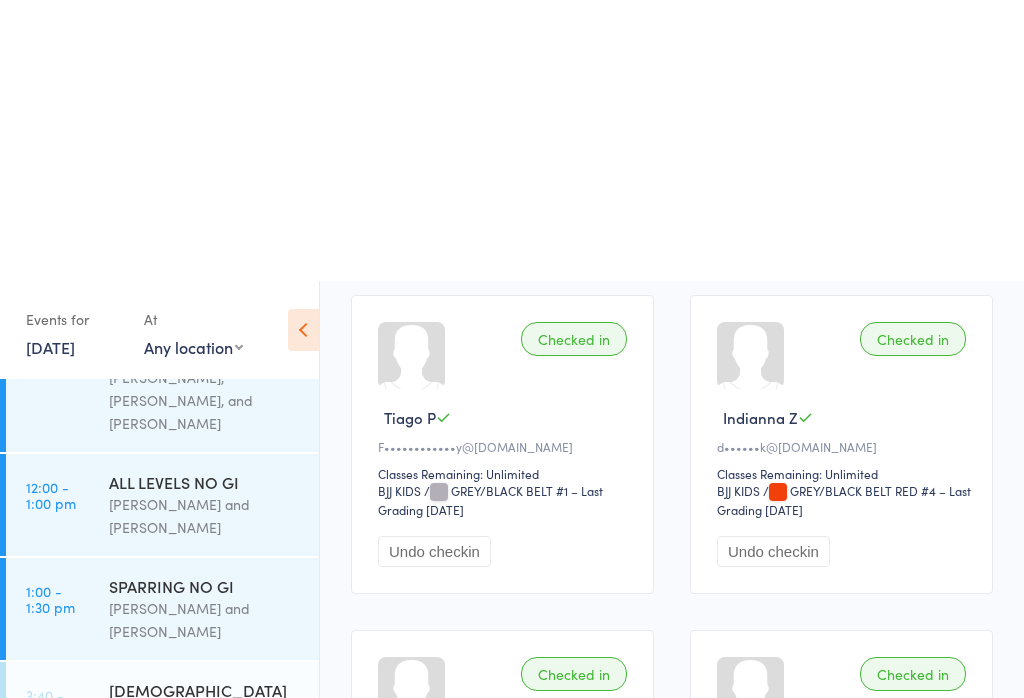 scroll, scrollTop: 0, scrollLeft: 0, axis: both 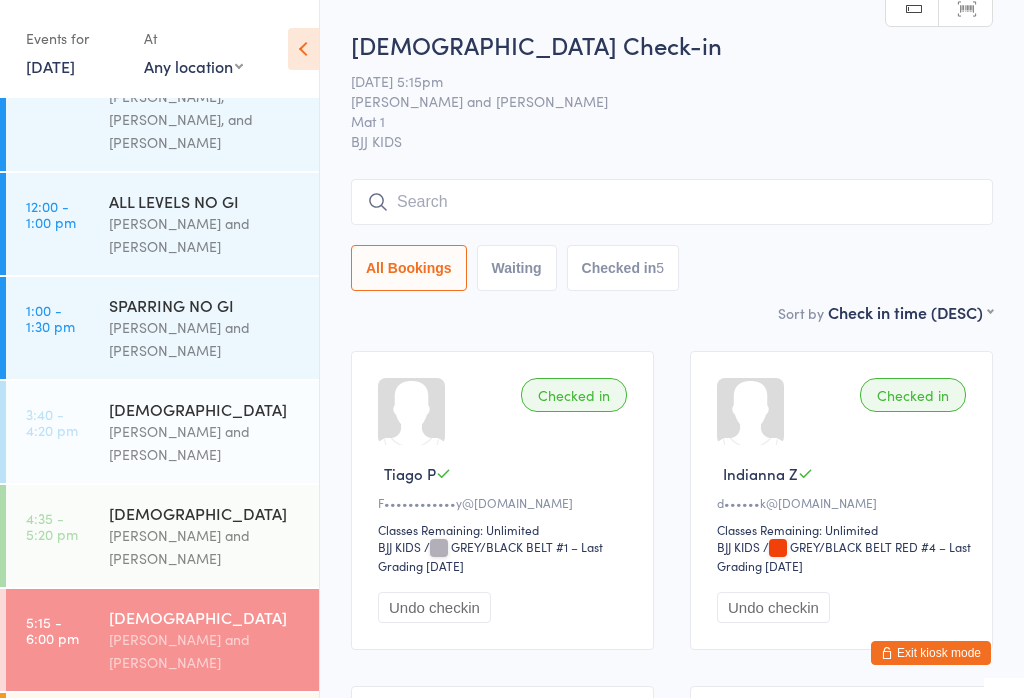 click at bounding box center (672, 202) 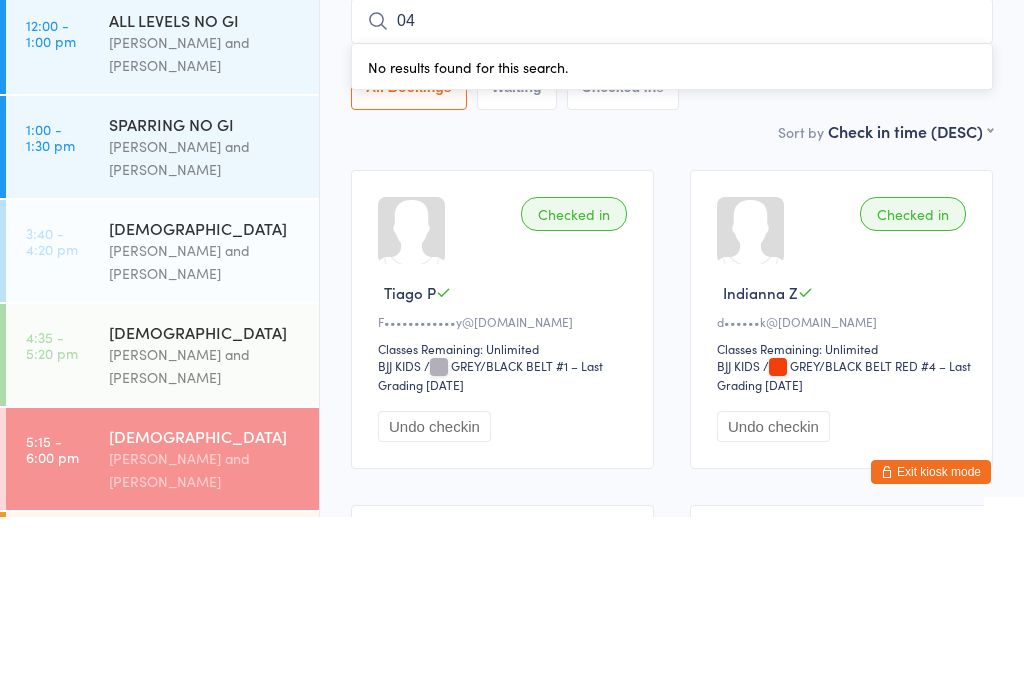 type on "0" 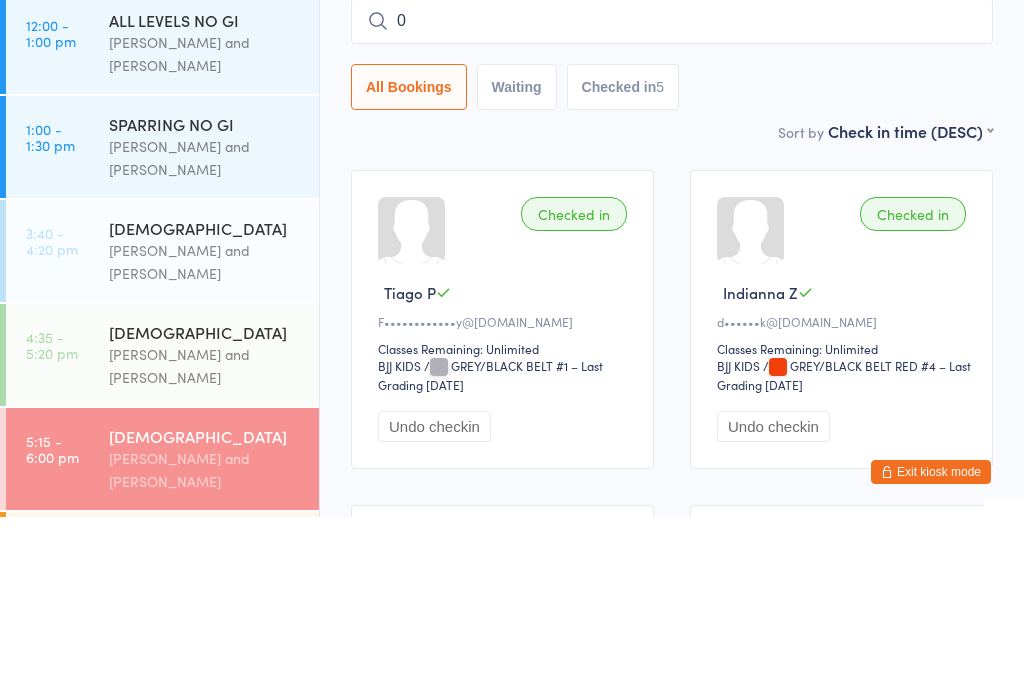 type 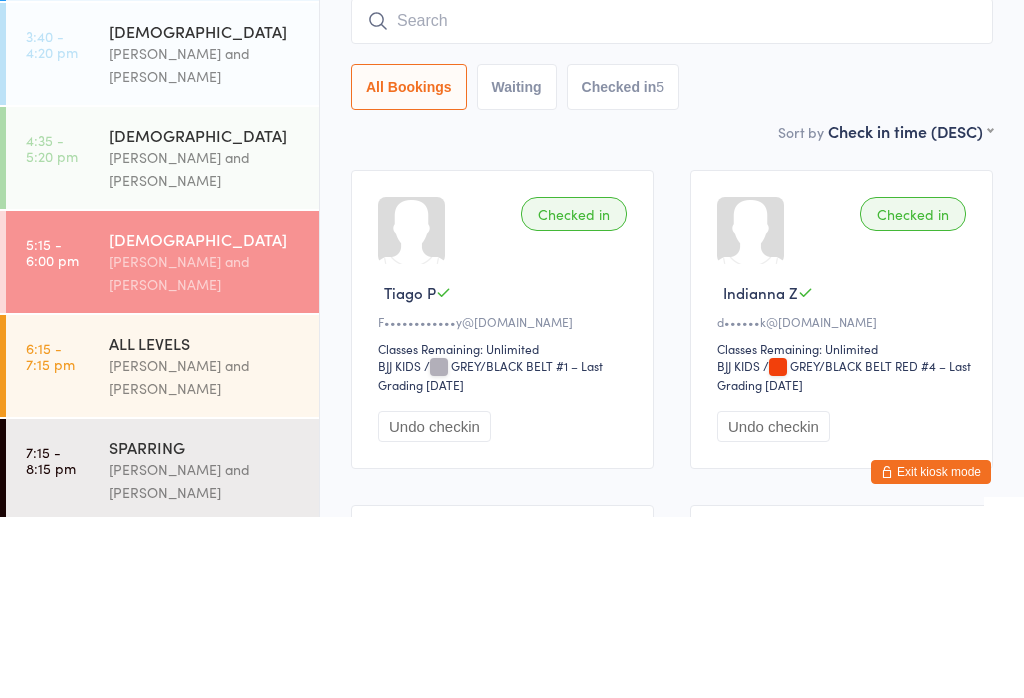 scroll, scrollTop: 355, scrollLeft: 0, axis: vertical 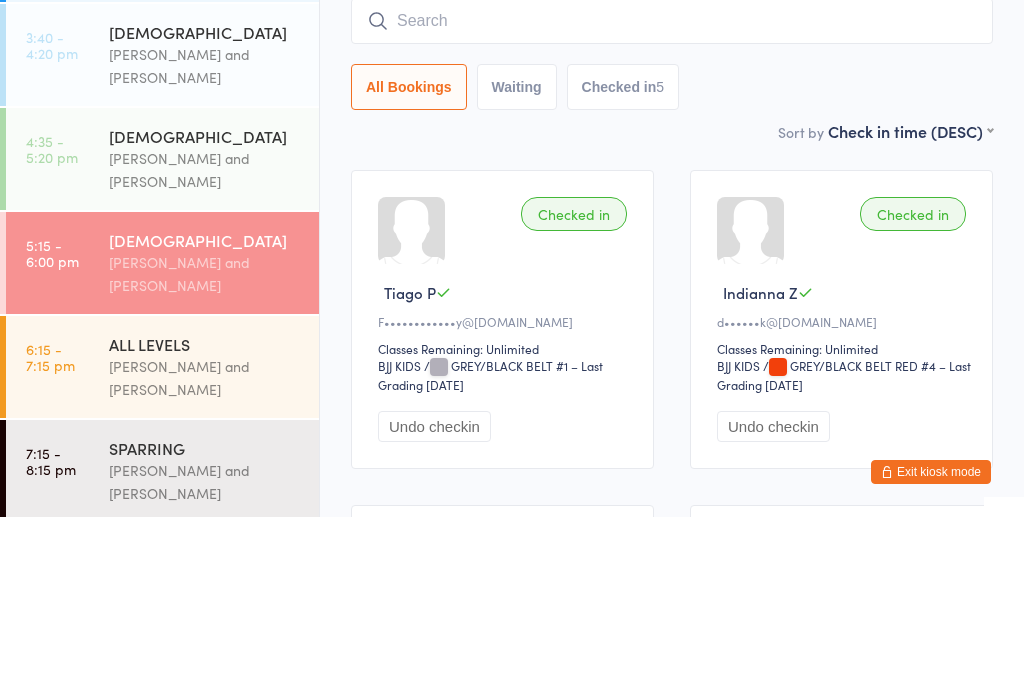 click on "[PERSON_NAME] and [PERSON_NAME]" at bounding box center (205, 351) 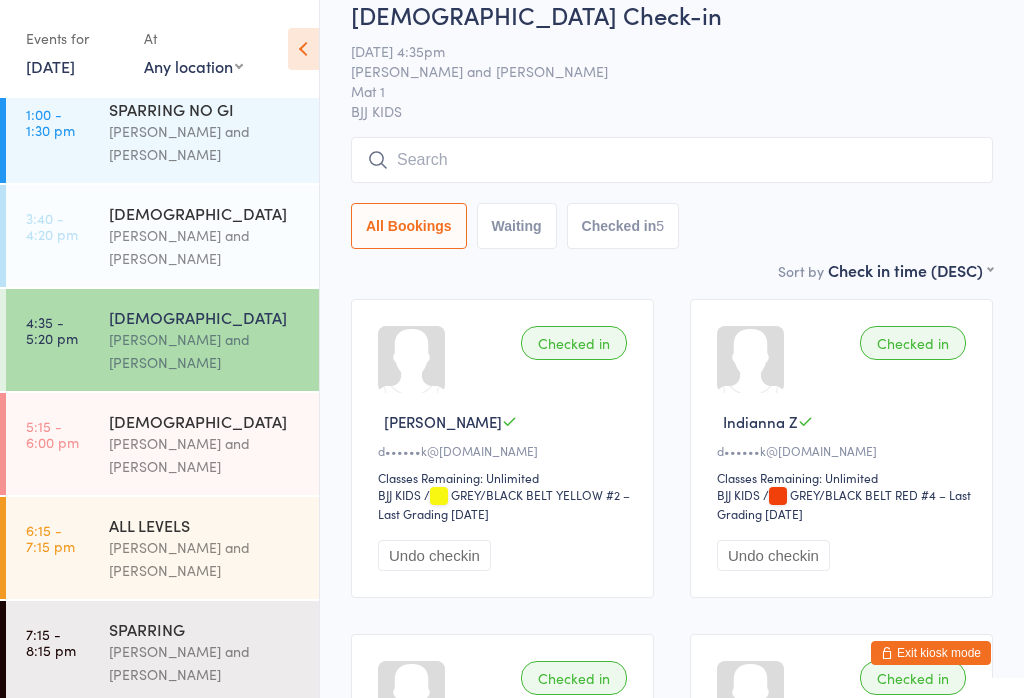 scroll, scrollTop: 52, scrollLeft: 0, axis: vertical 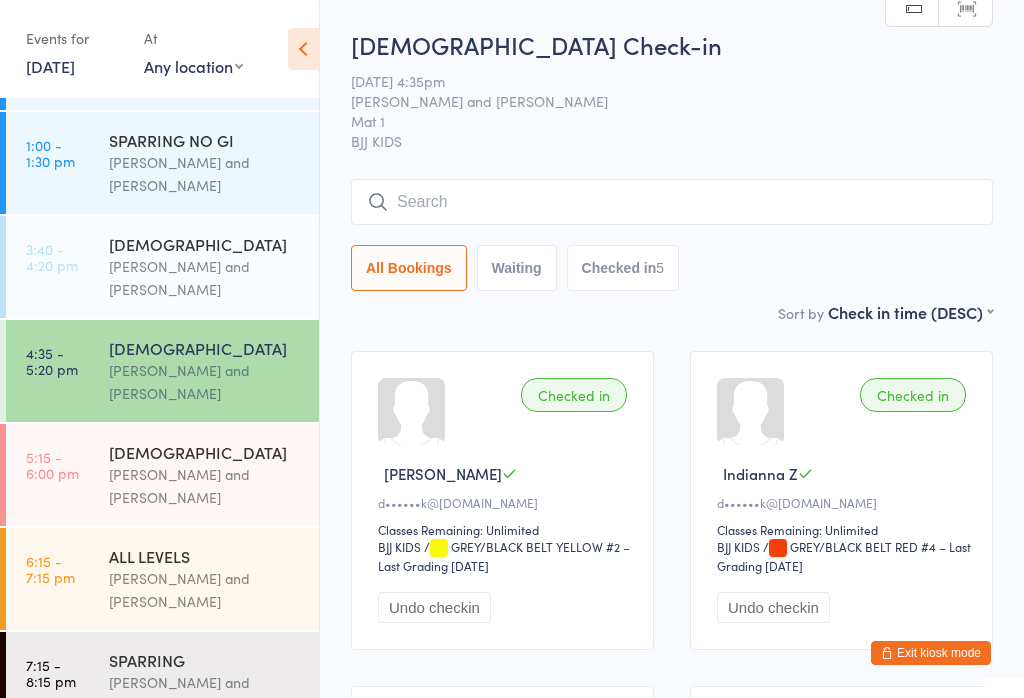 click at bounding box center (672, 202) 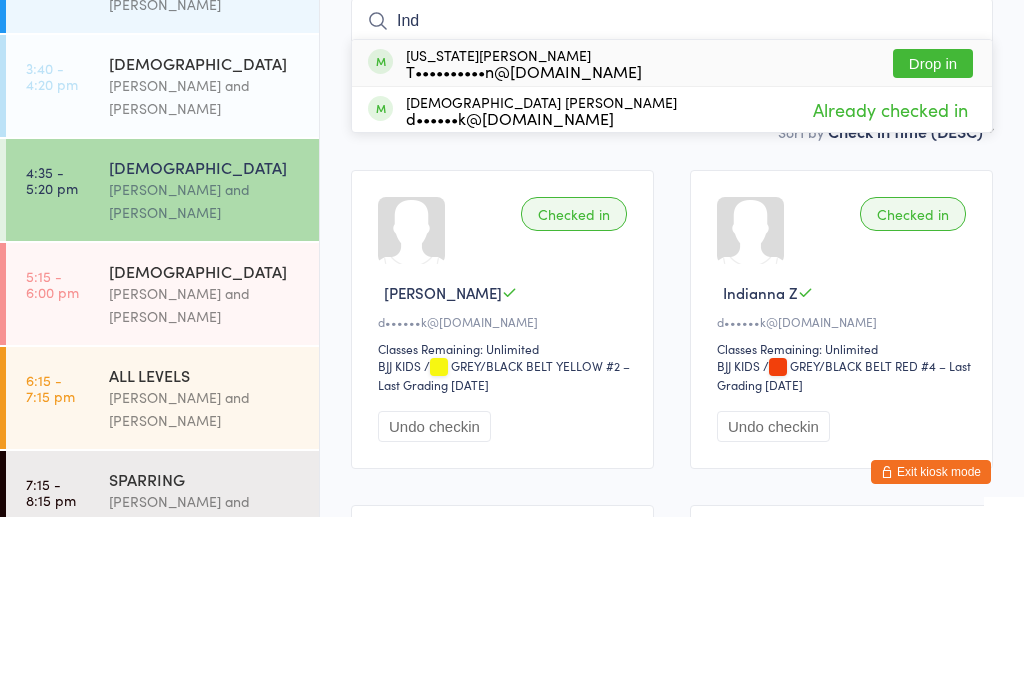 type on "Ind" 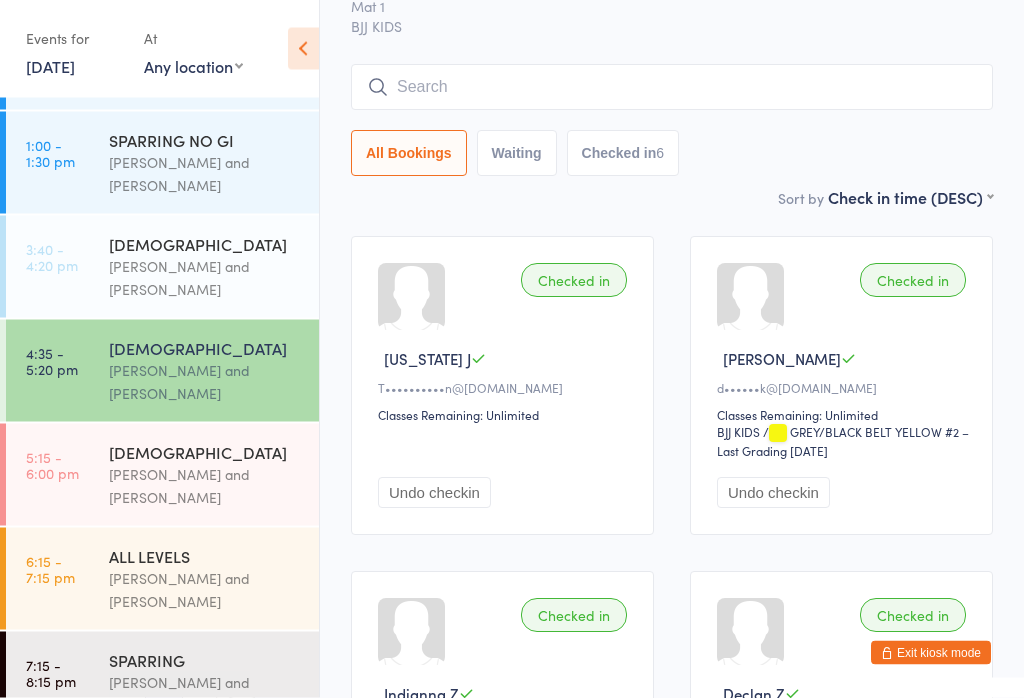 scroll, scrollTop: 94, scrollLeft: 0, axis: vertical 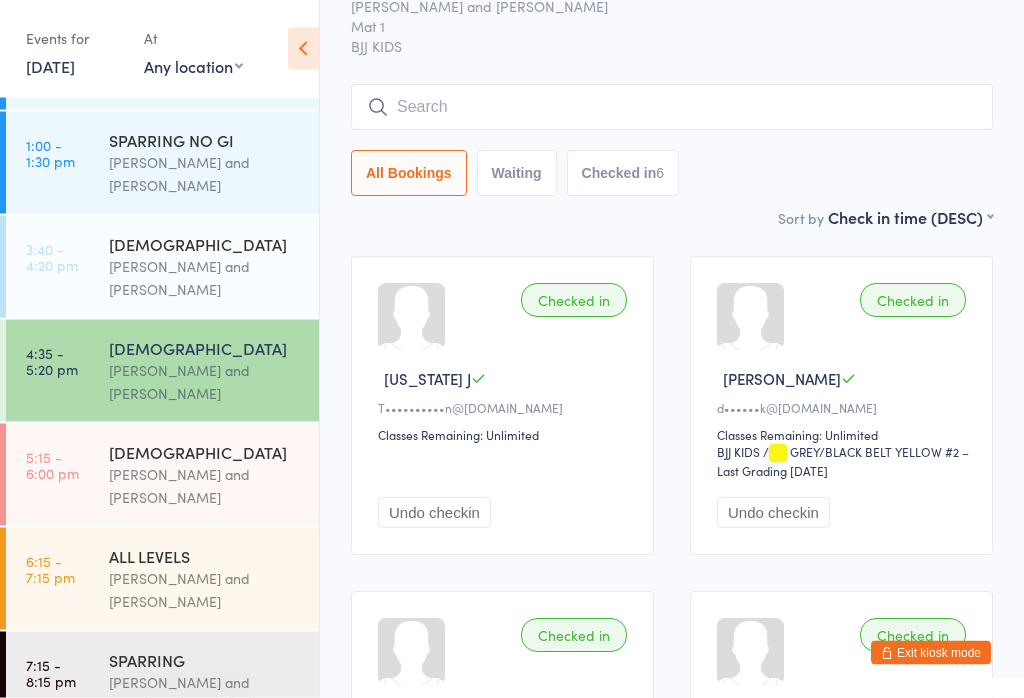 click at bounding box center [672, 108] 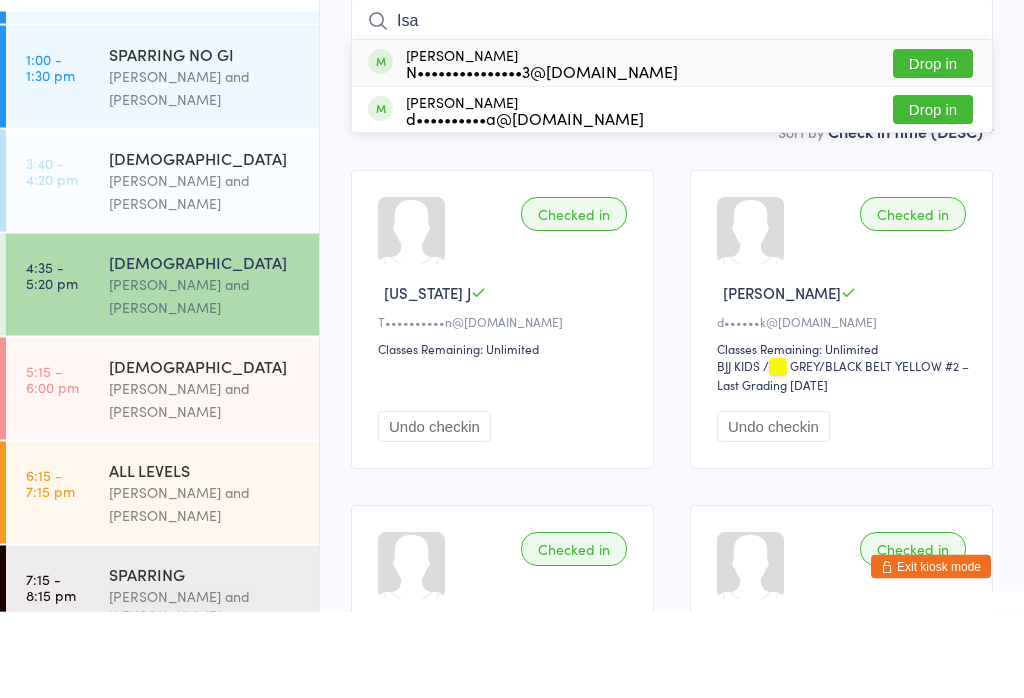 type on "Isa" 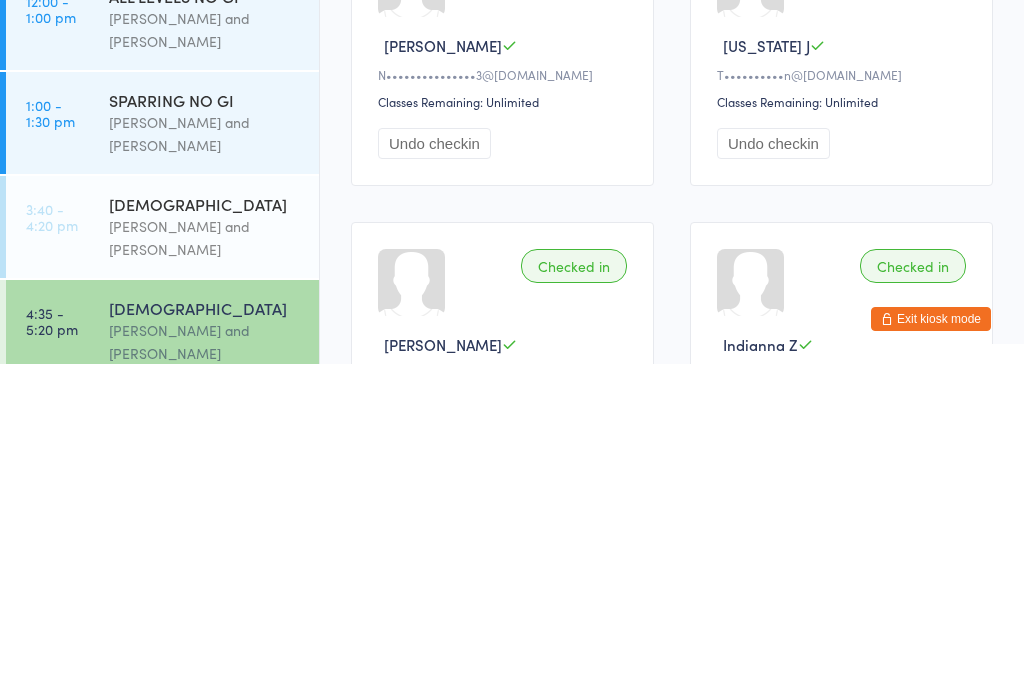 scroll, scrollTop: 29, scrollLeft: 0, axis: vertical 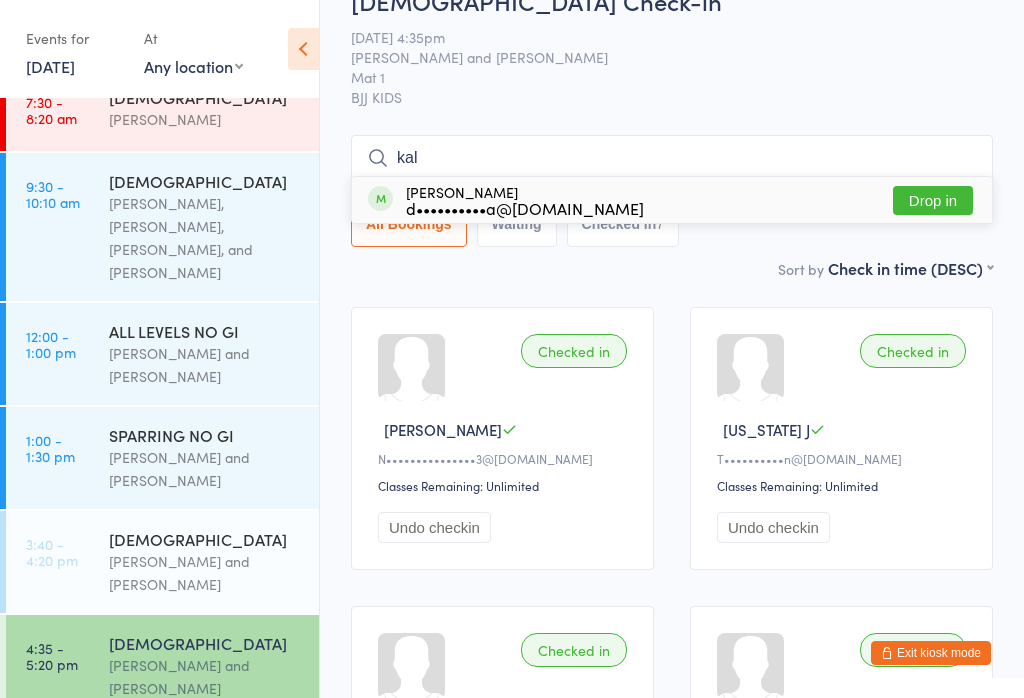 type on "kal" 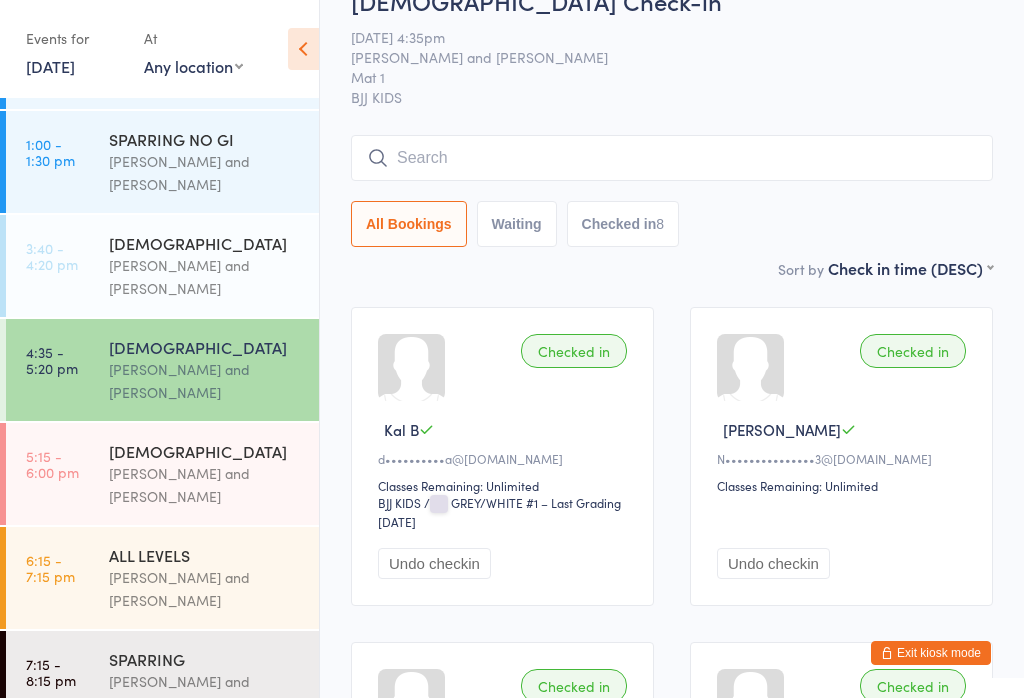 scroll, scrollTop: 324, scrollLeft: 0, axis: vertical 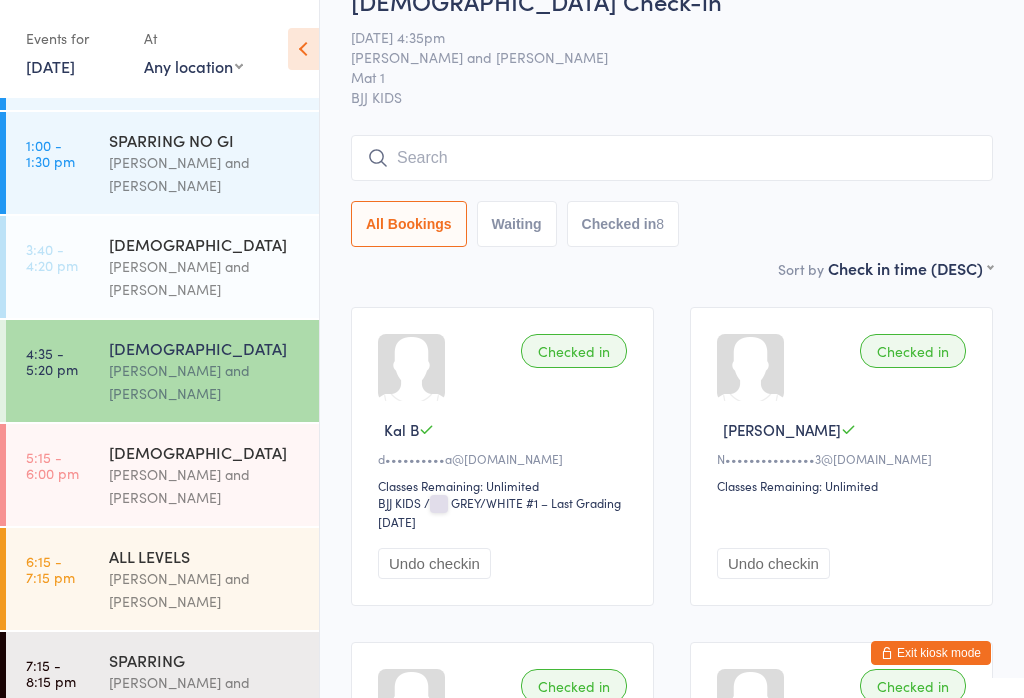 click on "[PERSON_NAME] and [PERSON_NAME]" at bounding box center [205, 278] 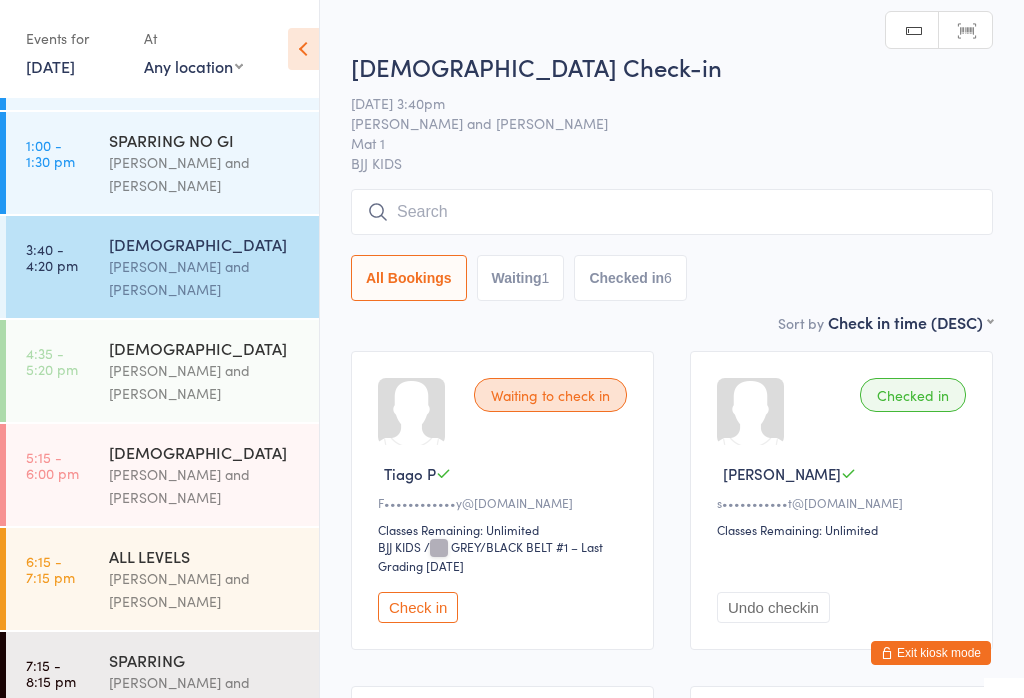 click at bounding box center [672, 212] 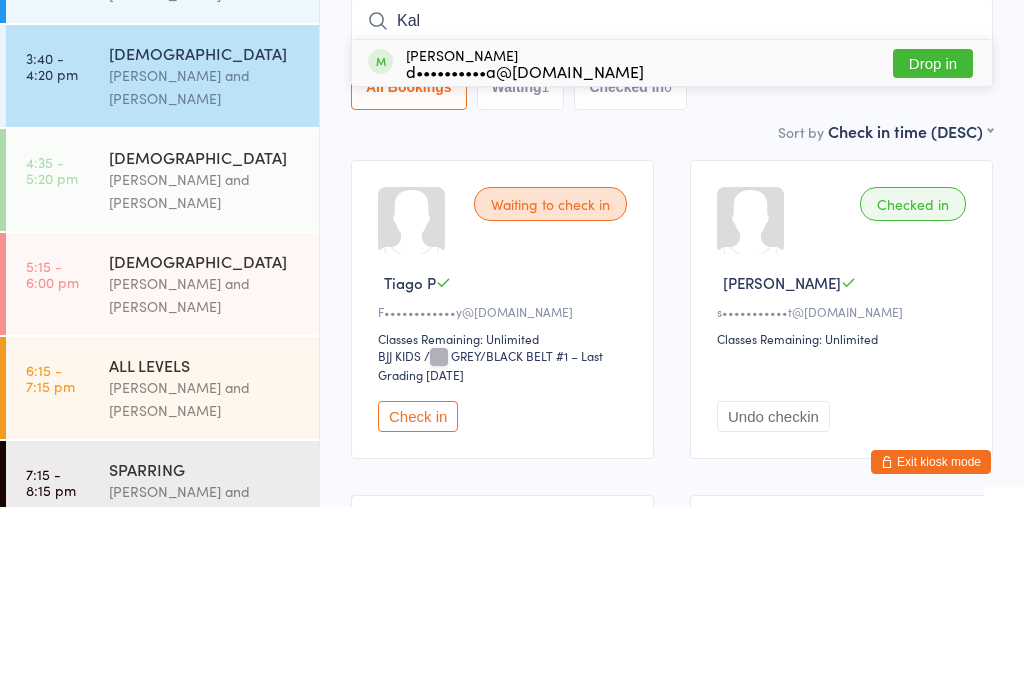 type on "Kal" 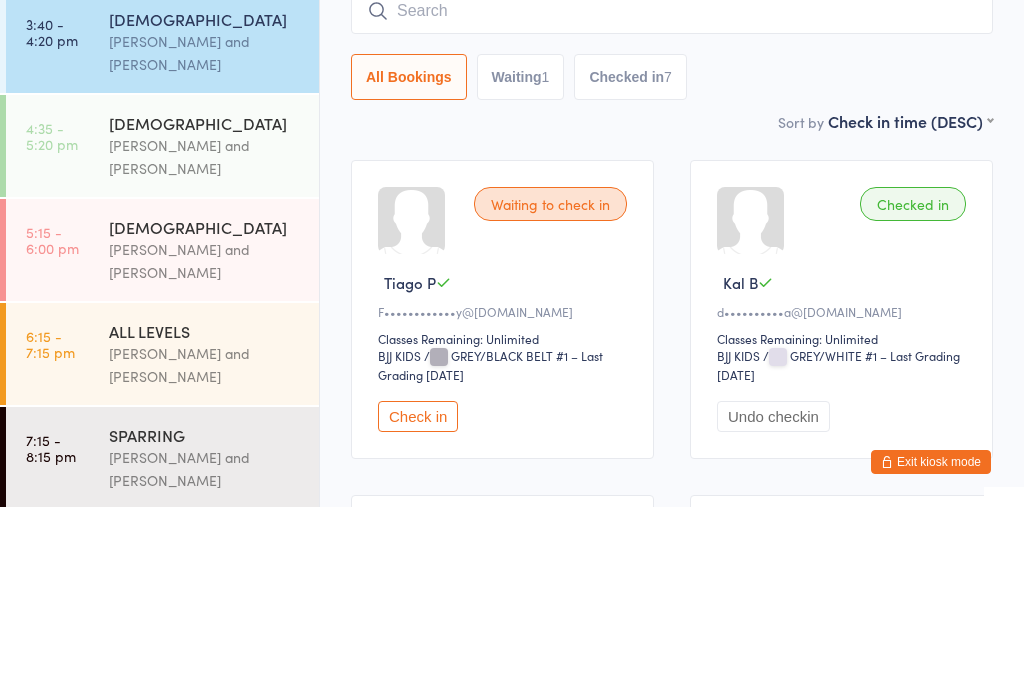 scroll, scrollTop: 355, scrollLeft: 0, axis: vertical 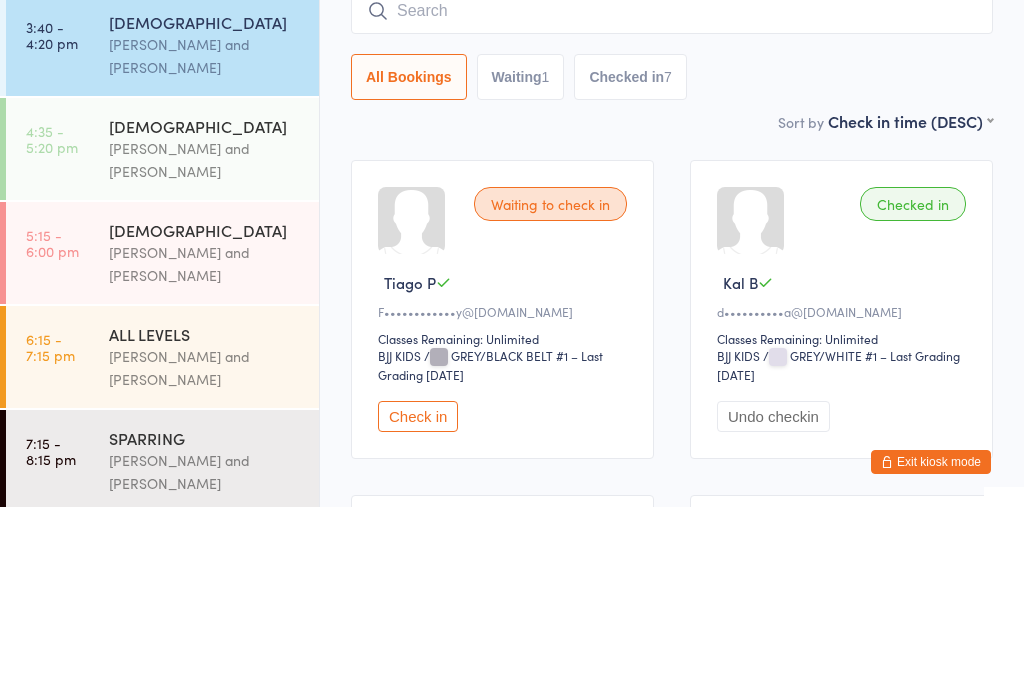 click on "[PERSON_NAME] and [PERSON_NAME]" at bounding box center (205, 351) 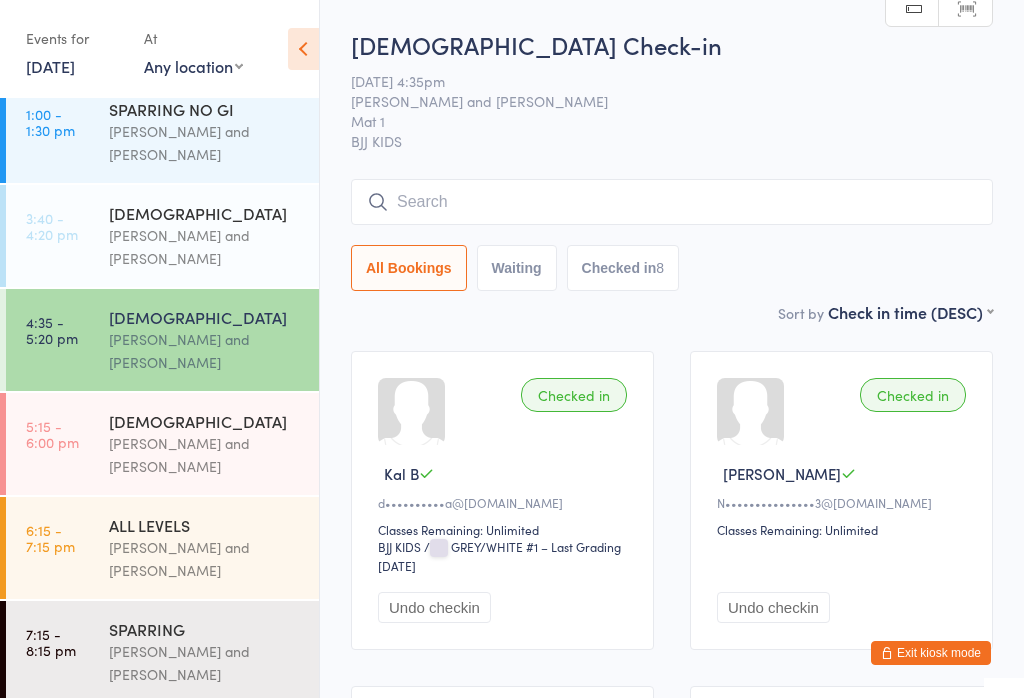 click at bounding box center (672, 202) 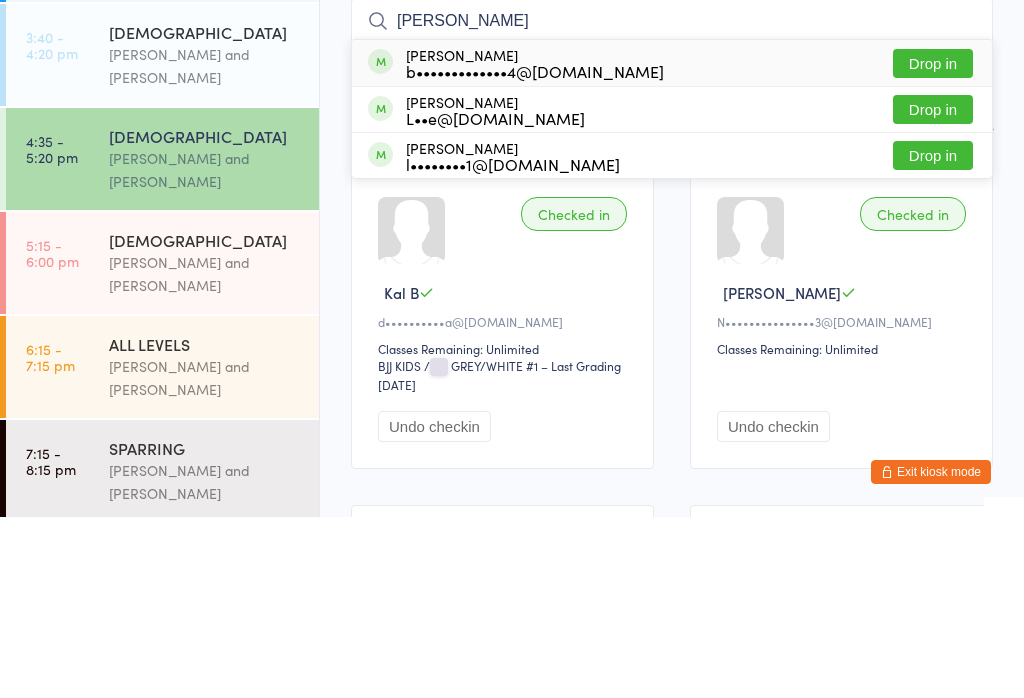 type on "[PERSON_NAME]" 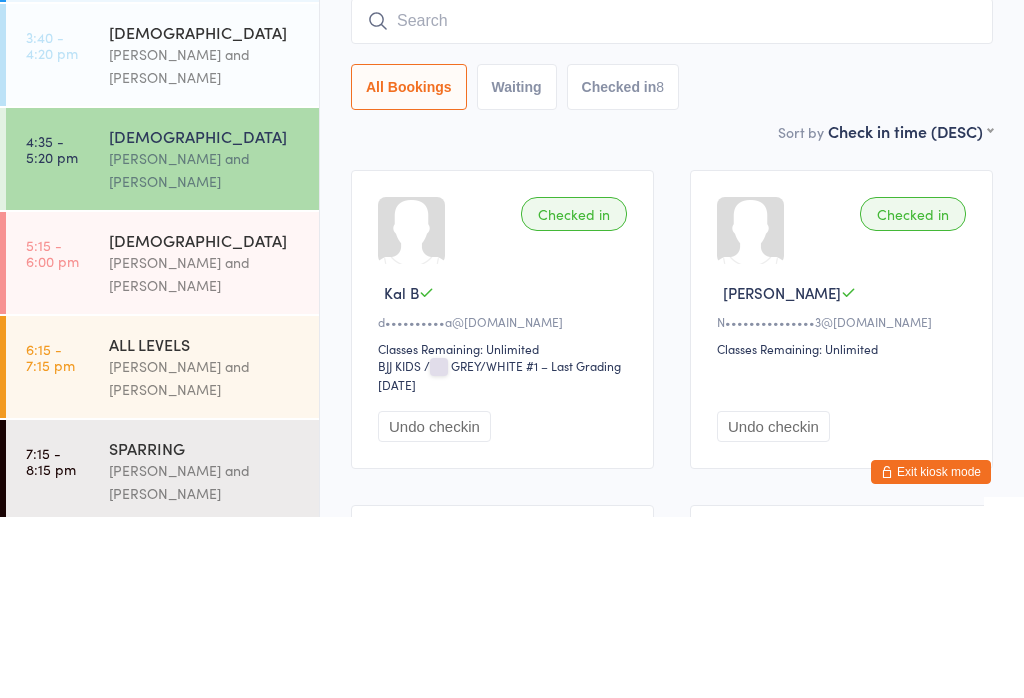 scroll, scrollTop: 181, scrollLeft: 0, axis: vertical 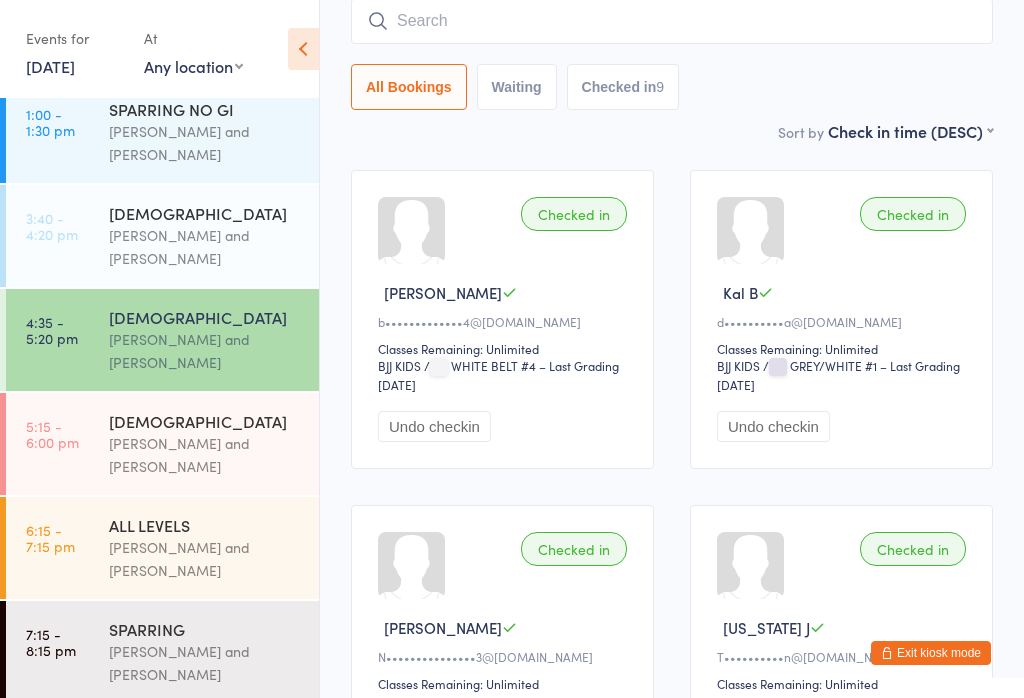 click at bounding box center [672, 21] 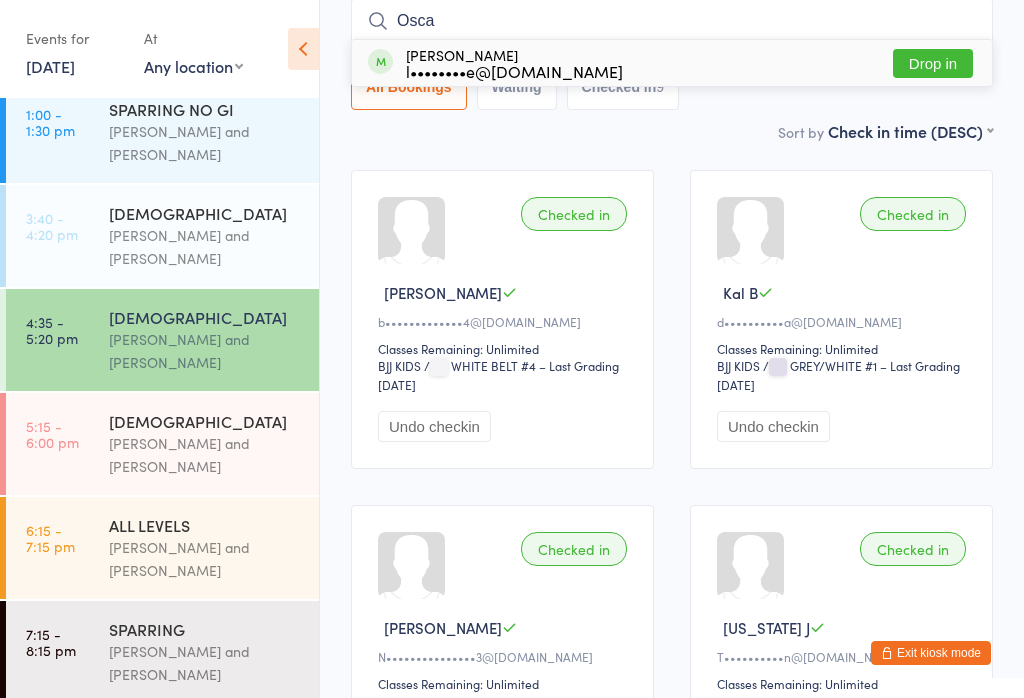 type on "Osca" 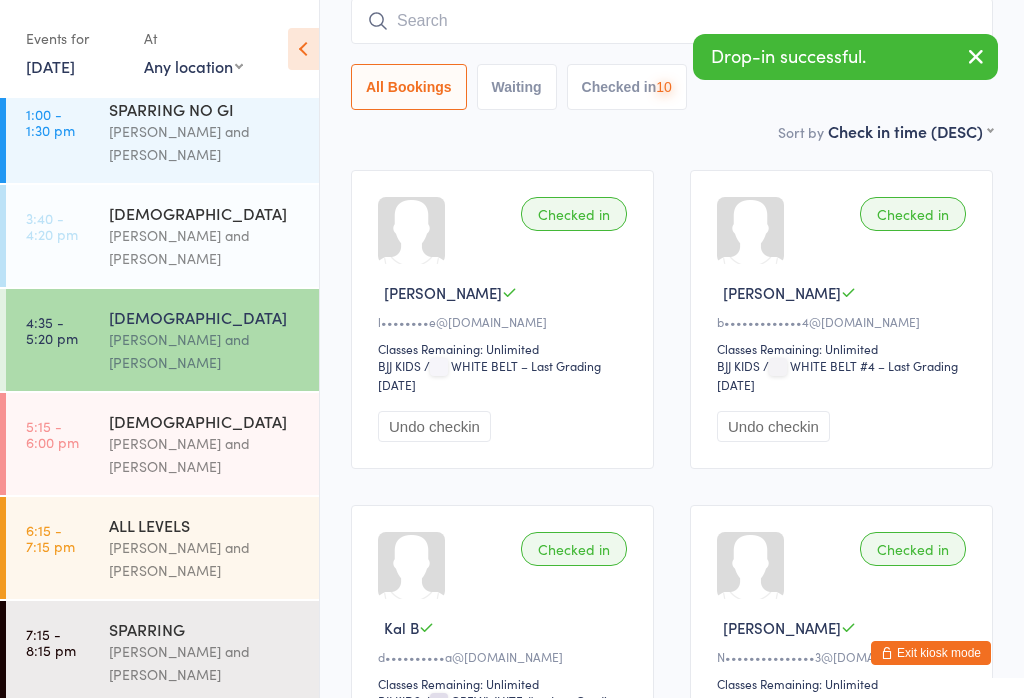 click at bounding box center (672, 21) 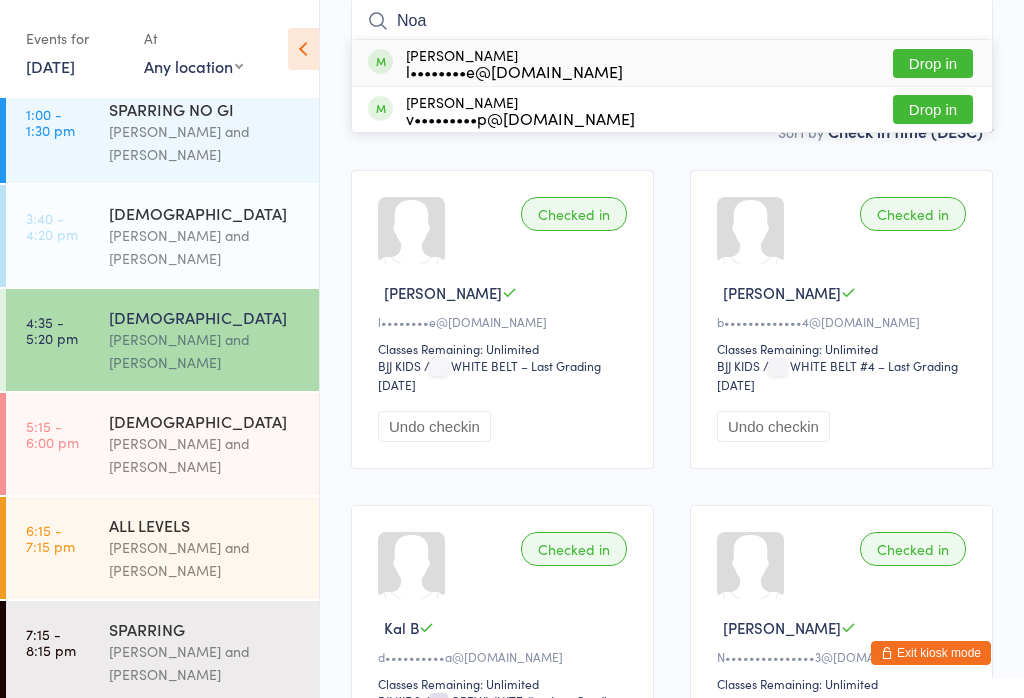 type on "Noa" 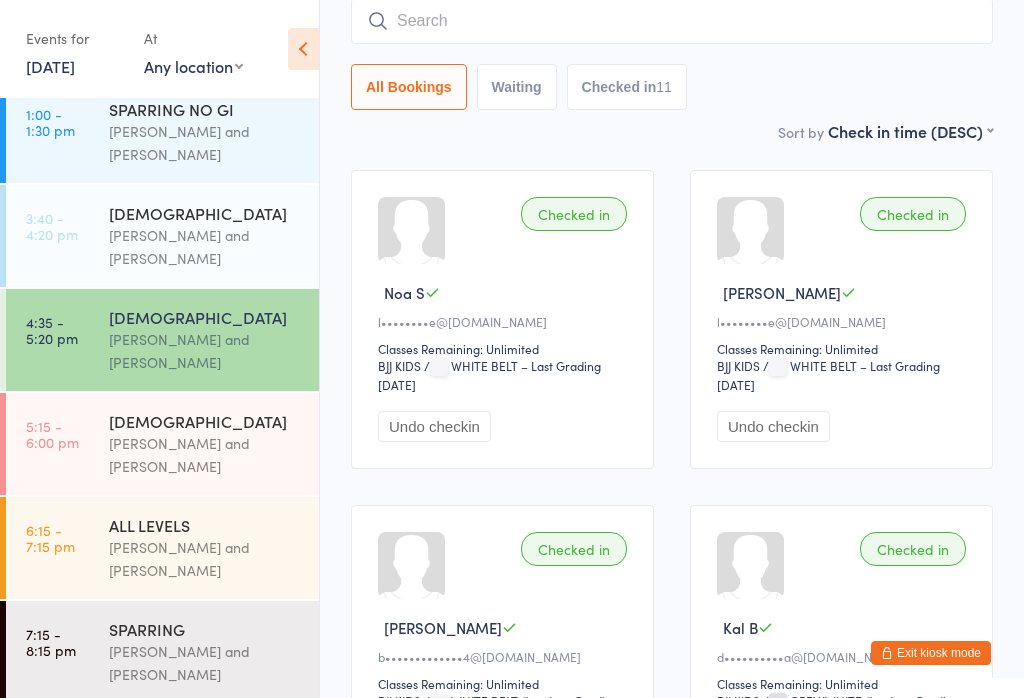click at bounding box center [672, 21] 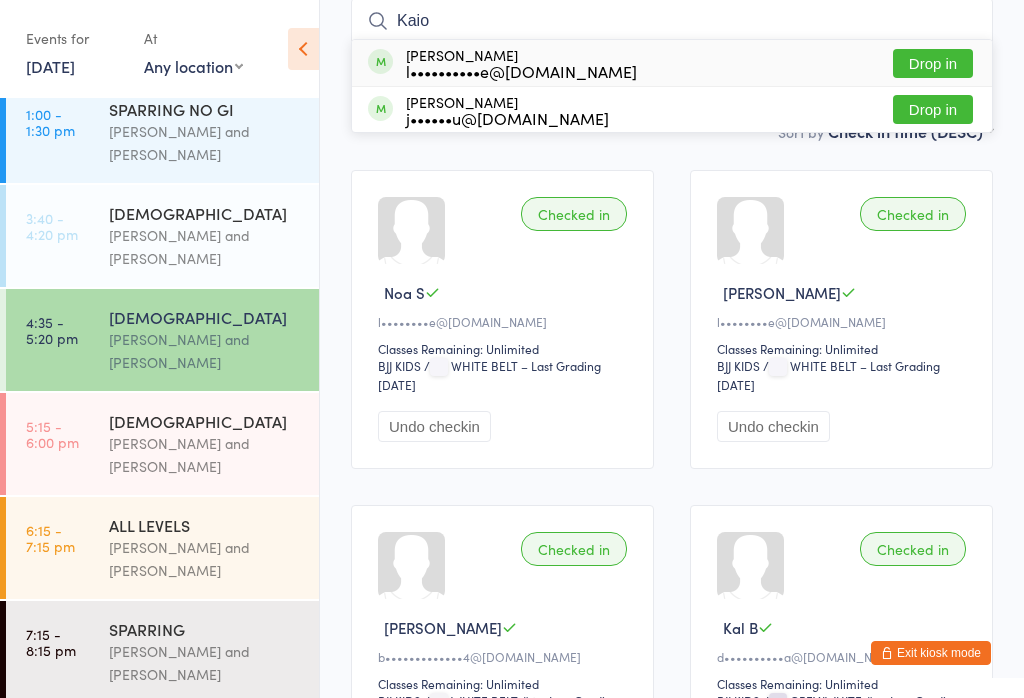 type on "Kaio" 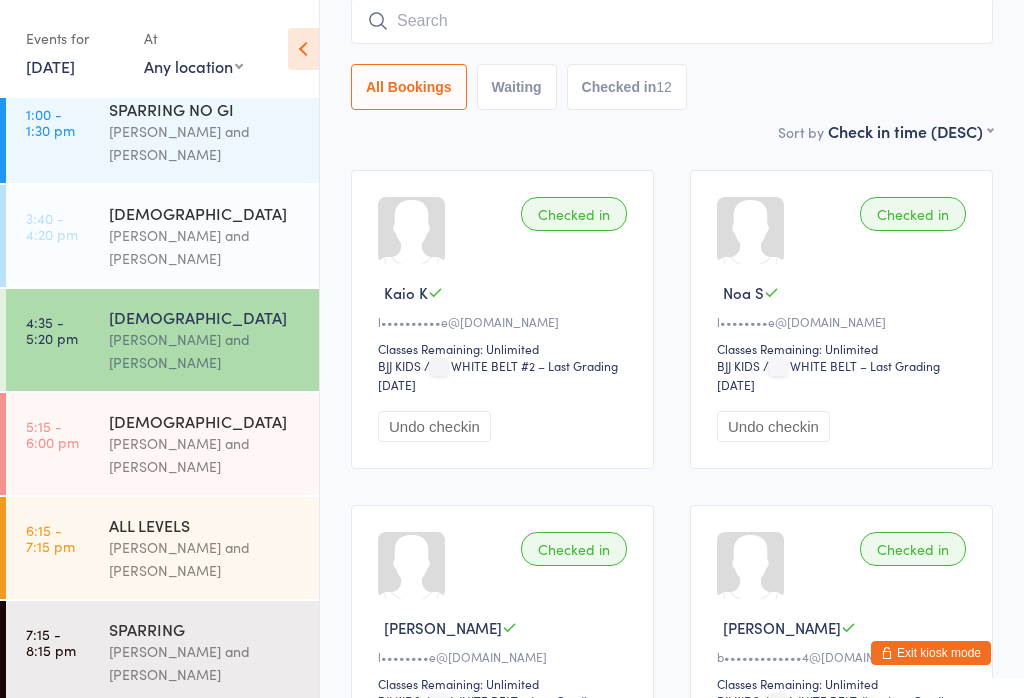click at bounding box center (672, 21) 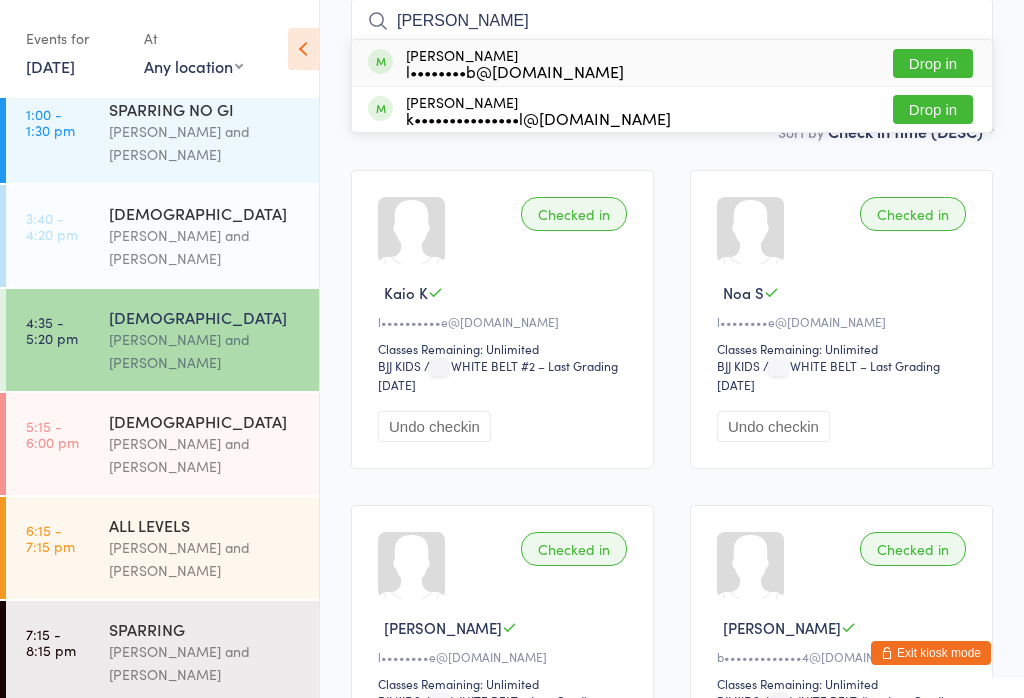 type on "[PERSON_NAME]" 